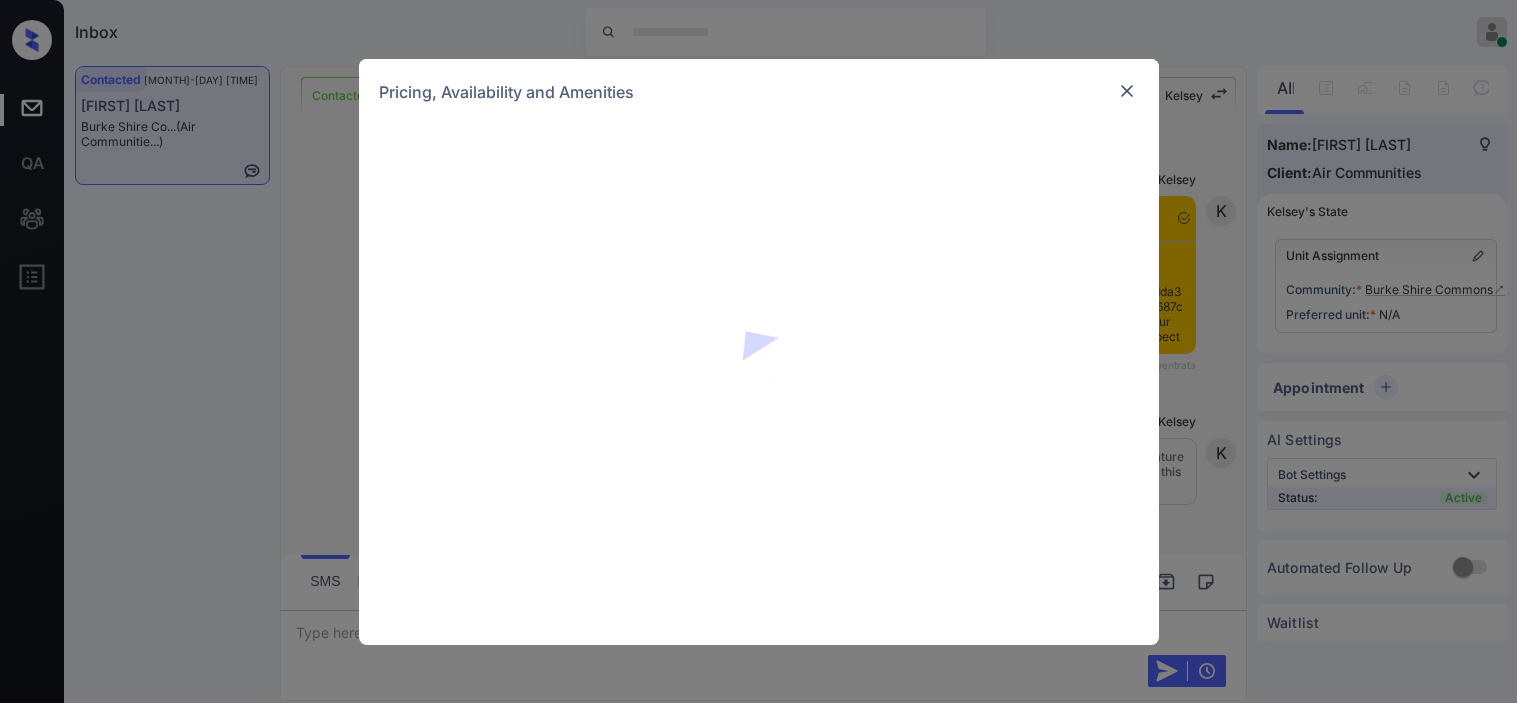 scroll, scrollTop: 0, scrollLeft: 0, axis: both 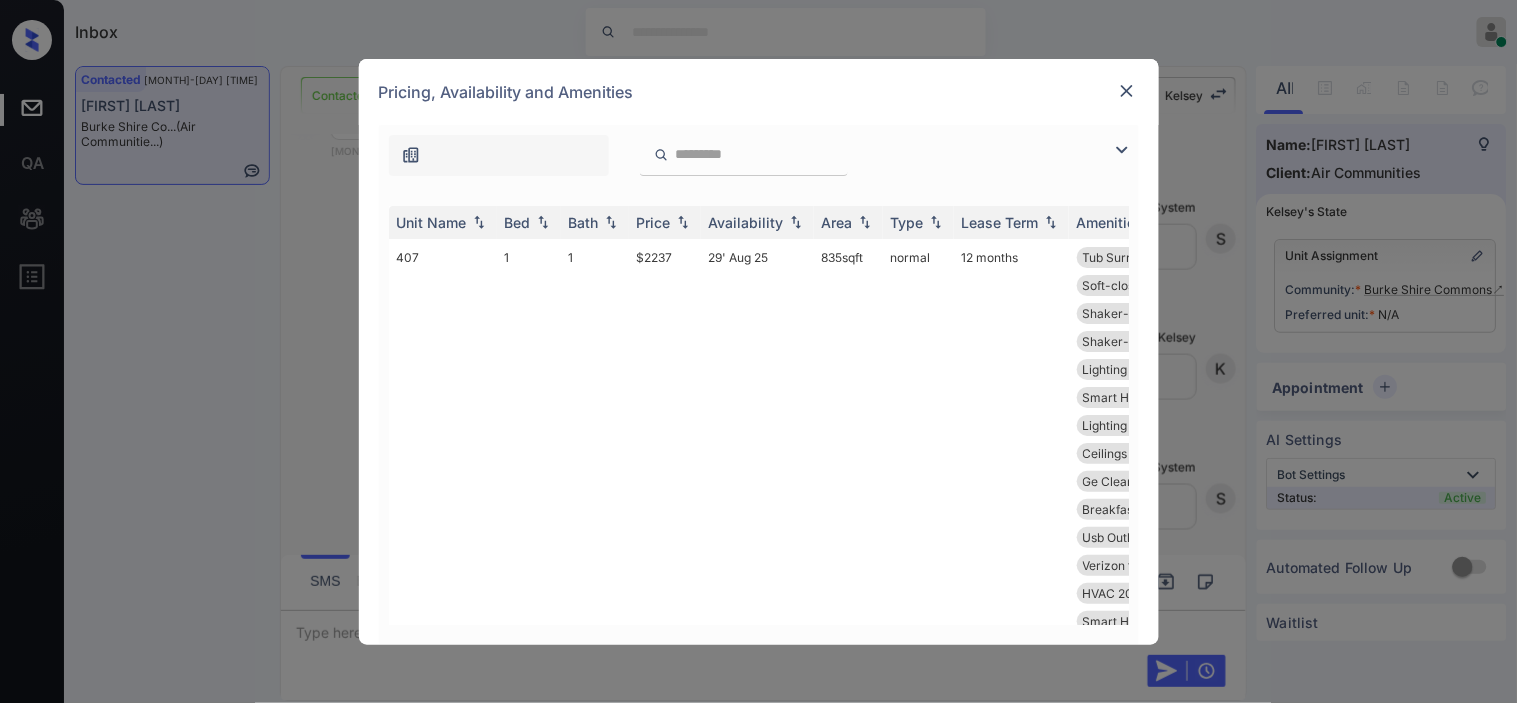 click at bounding box center [1122, 150] 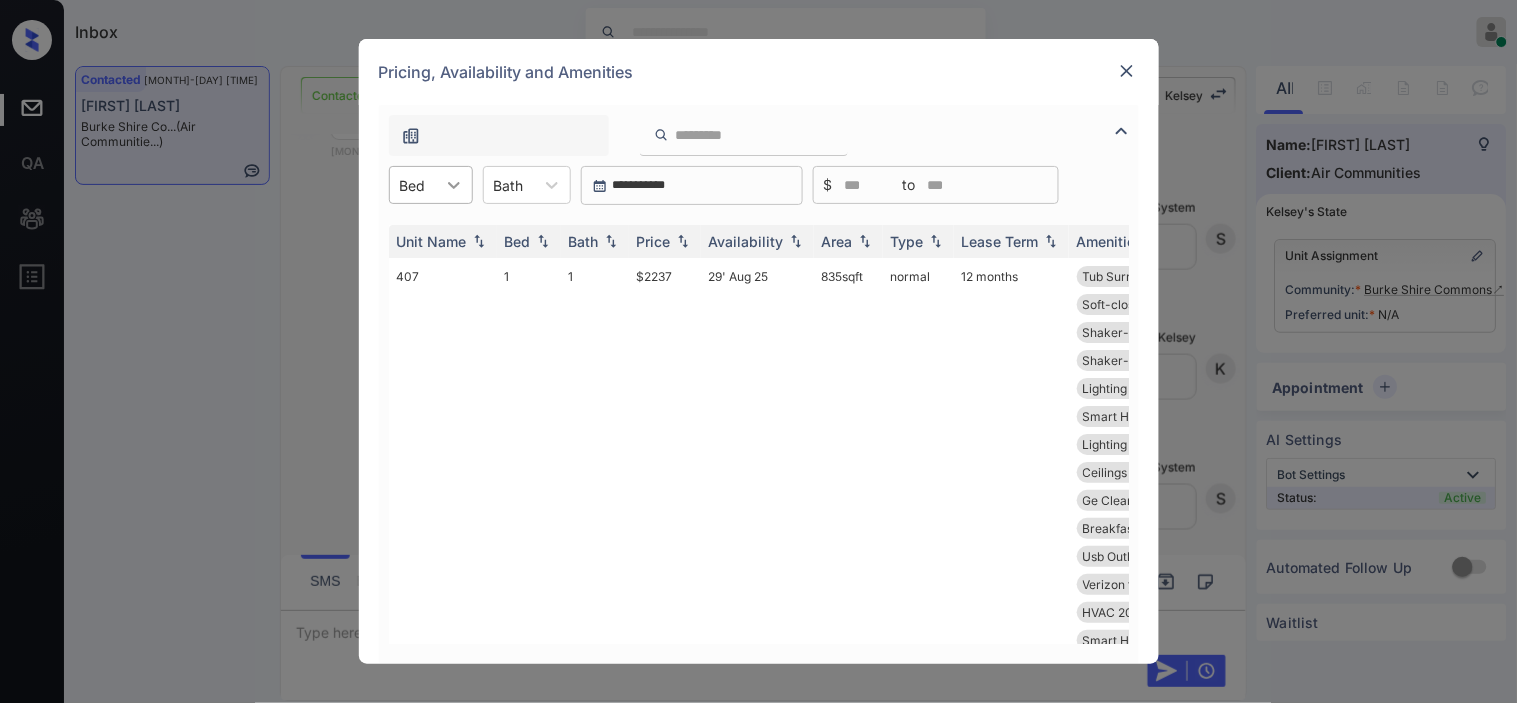 click at bounding box center [454, 185] 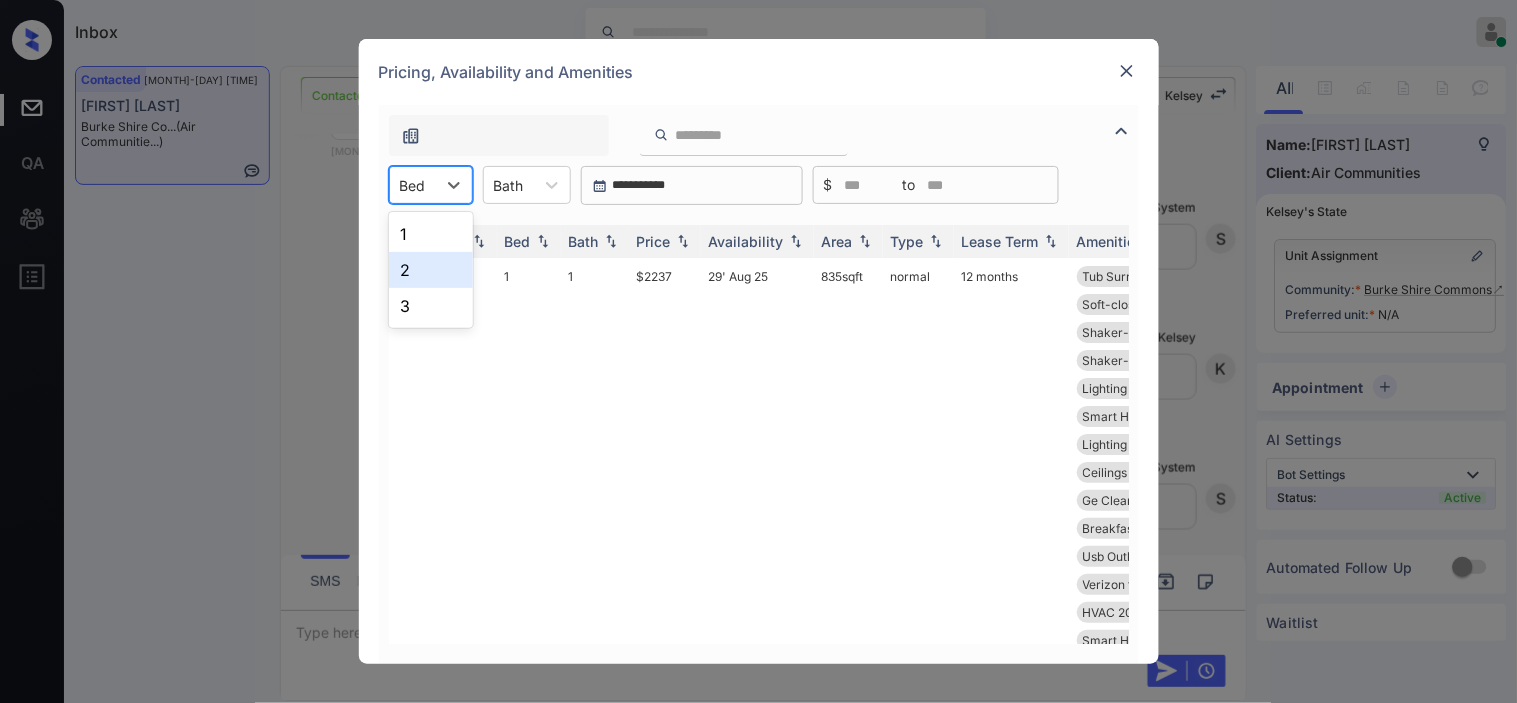 click on "2" at bounding box center [431, 270] 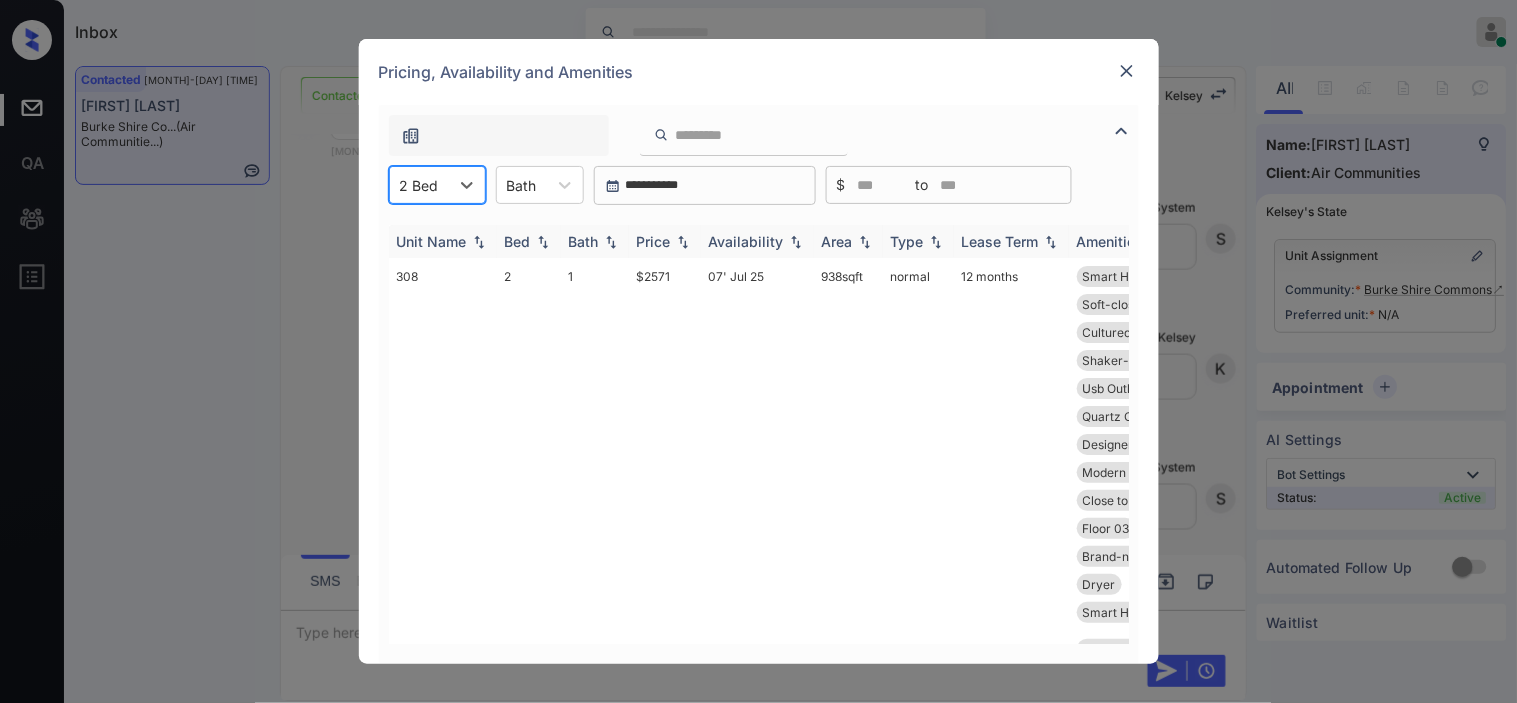 click at bounding box center (683, 242) 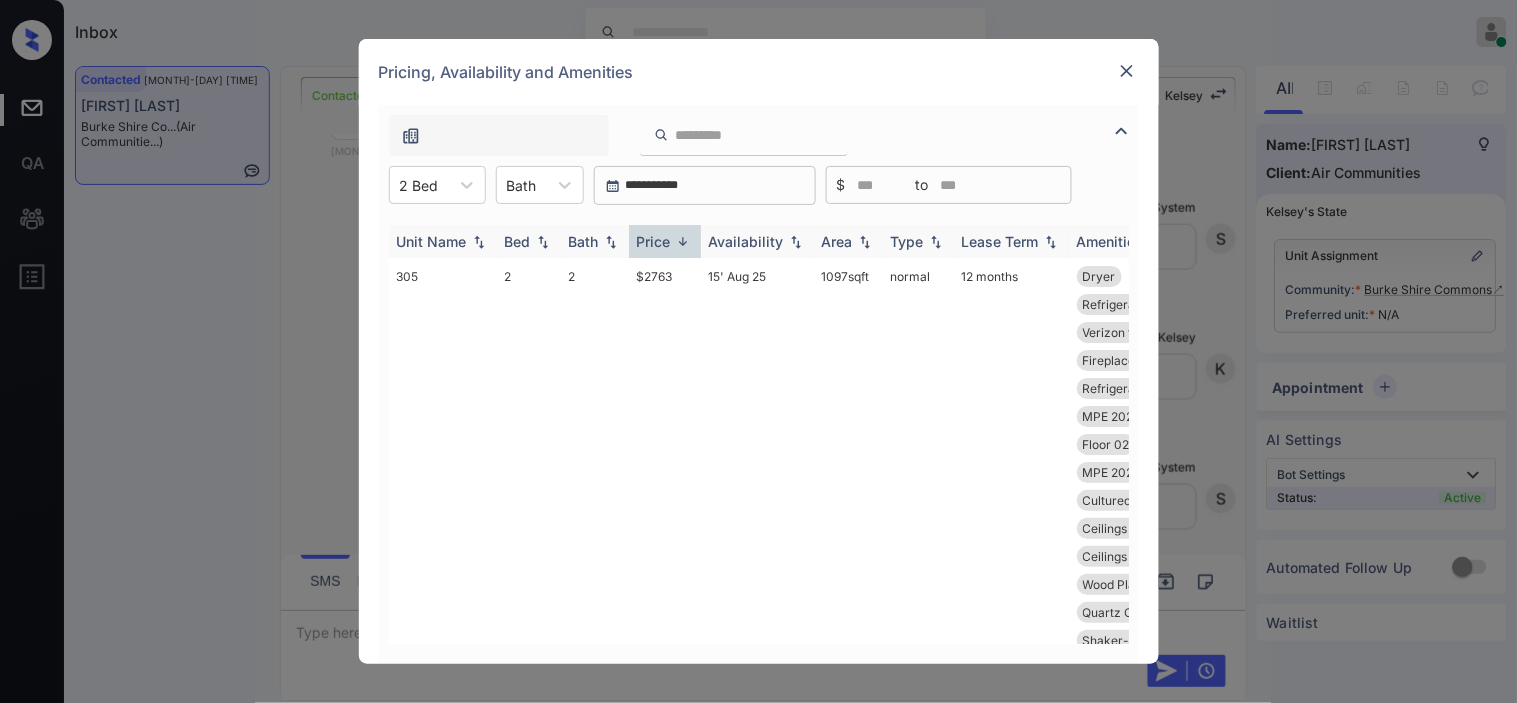 click at bounding box center [683, 241] 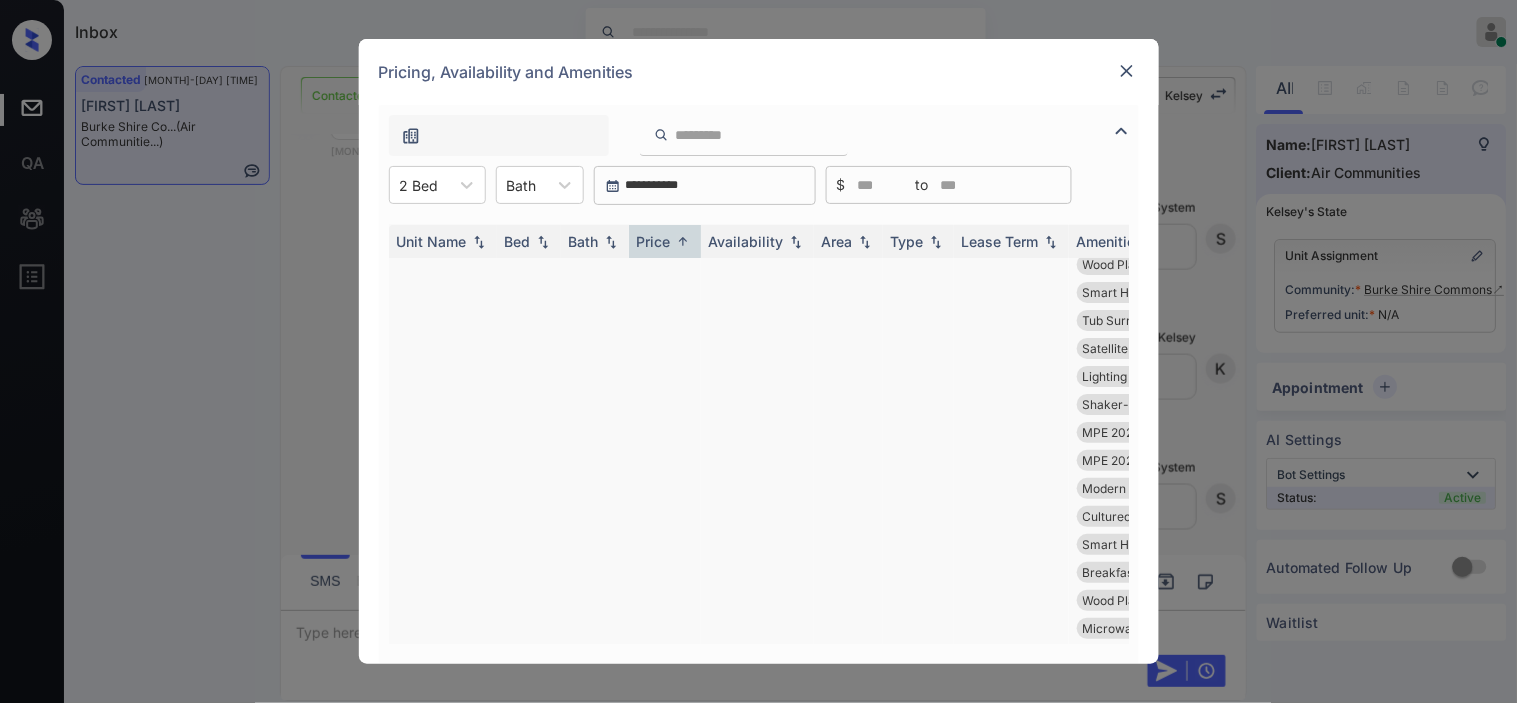 scroll, scrollTop: 0, scrollLeft: 0, axis: both 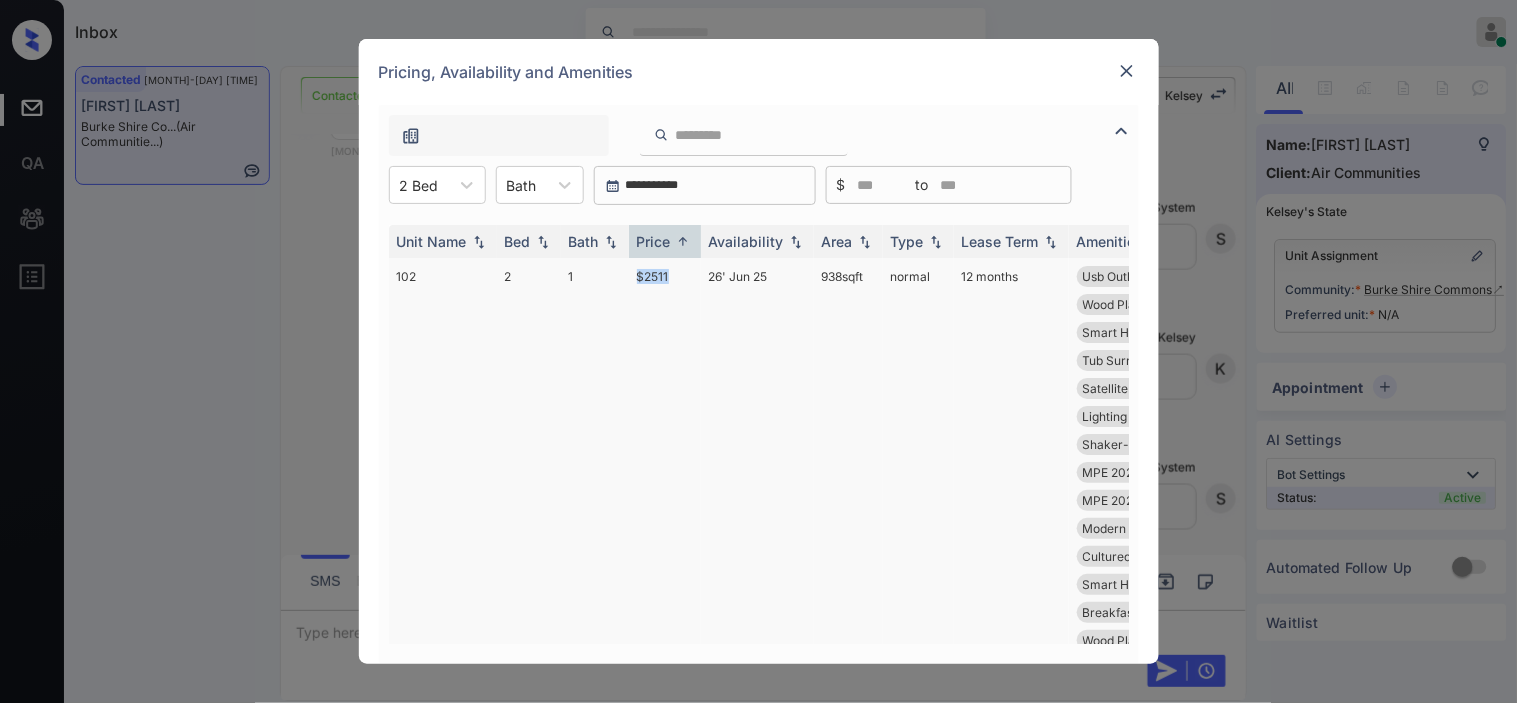 drag, startPoint x: 628, startPoint y: 285, endPoint x: 681, endPoint y: 291, distance: 53.338543 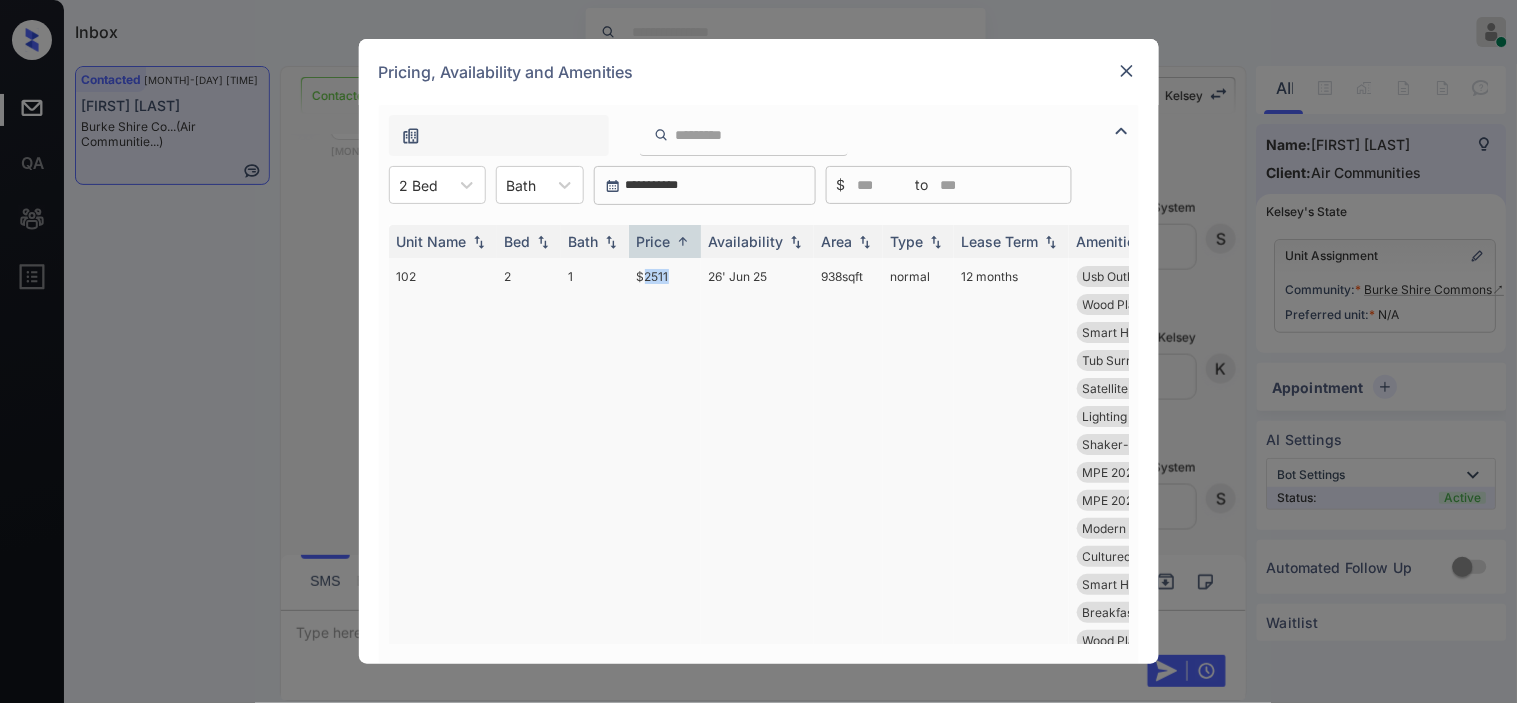 click on "$2511" at bounding box center [665, 1018] 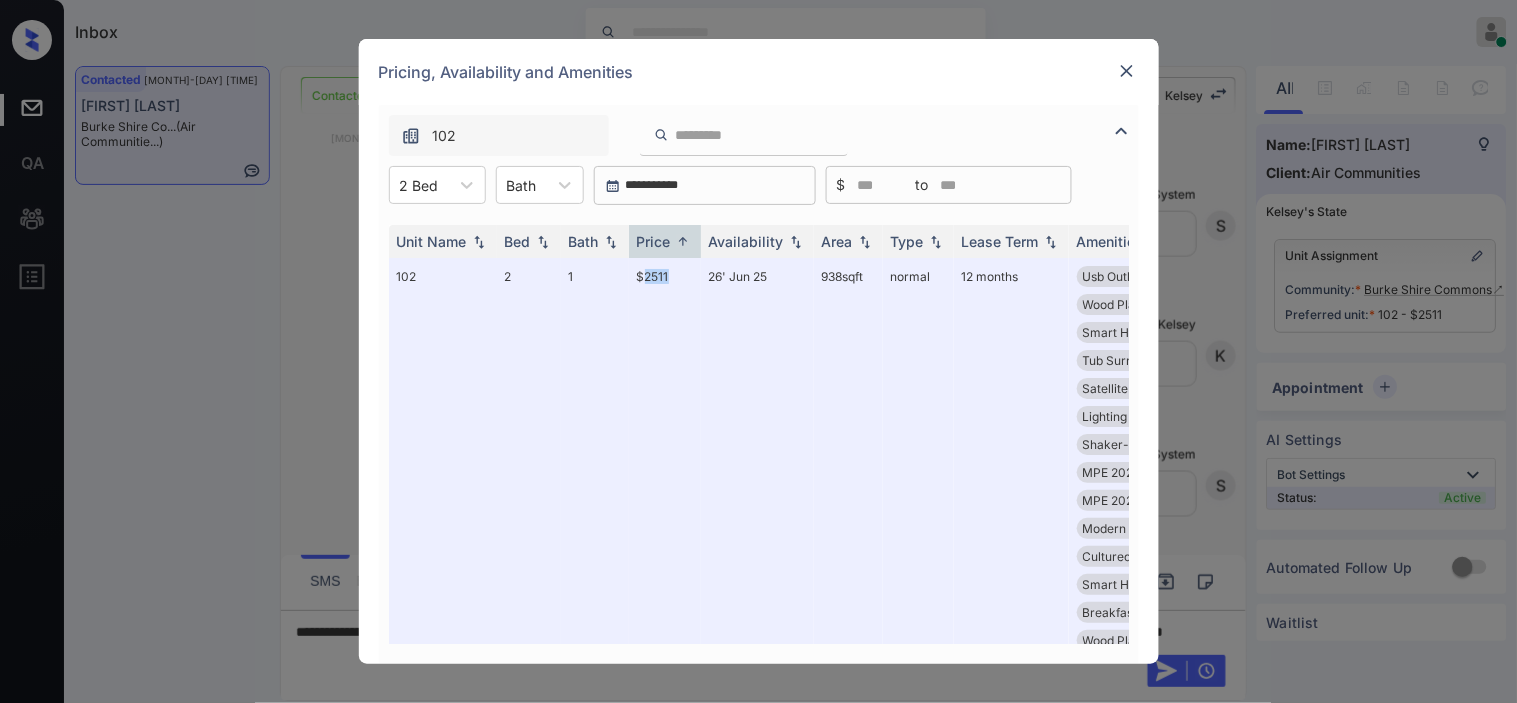 click on "**********" at bounding box center (758, 351) 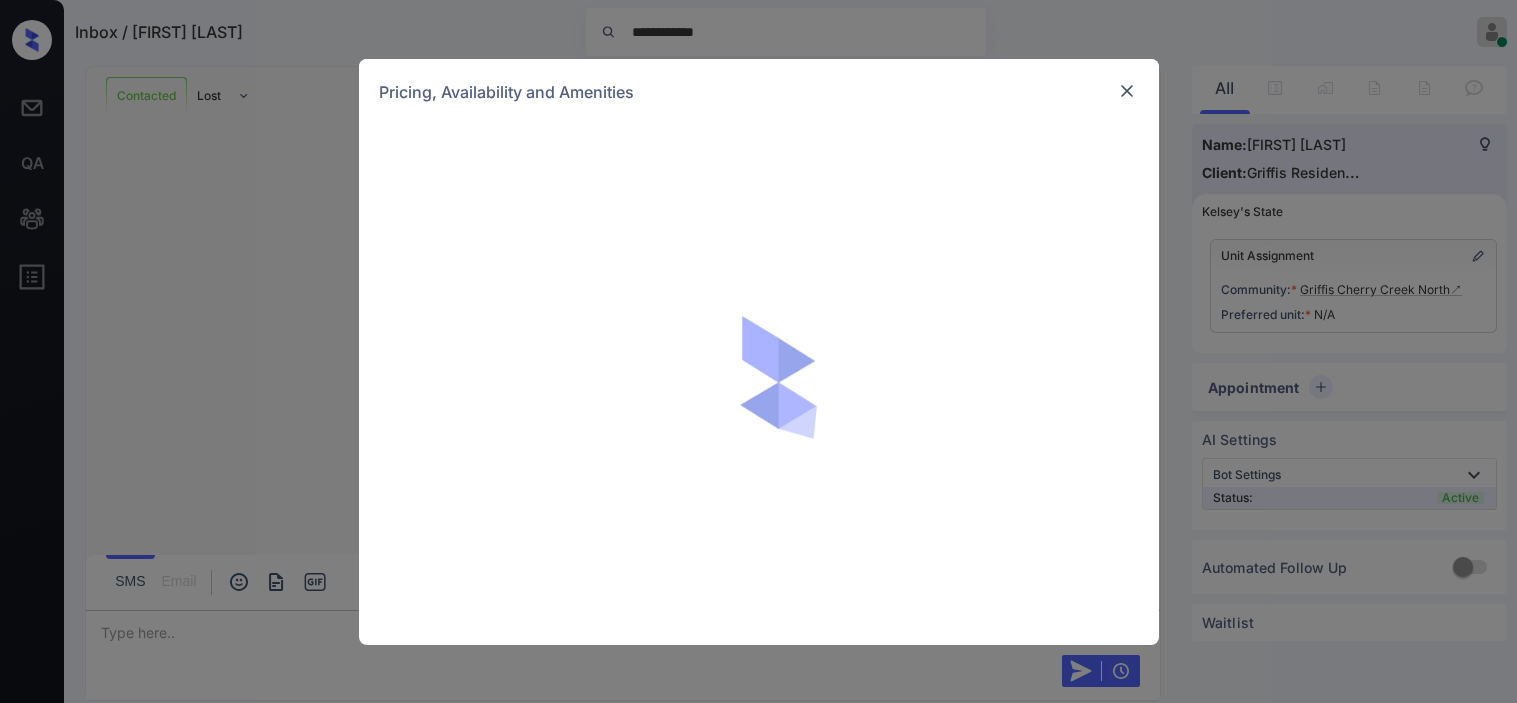 scroll, scrollTop: 0, scrollLeft: 0, axis: both 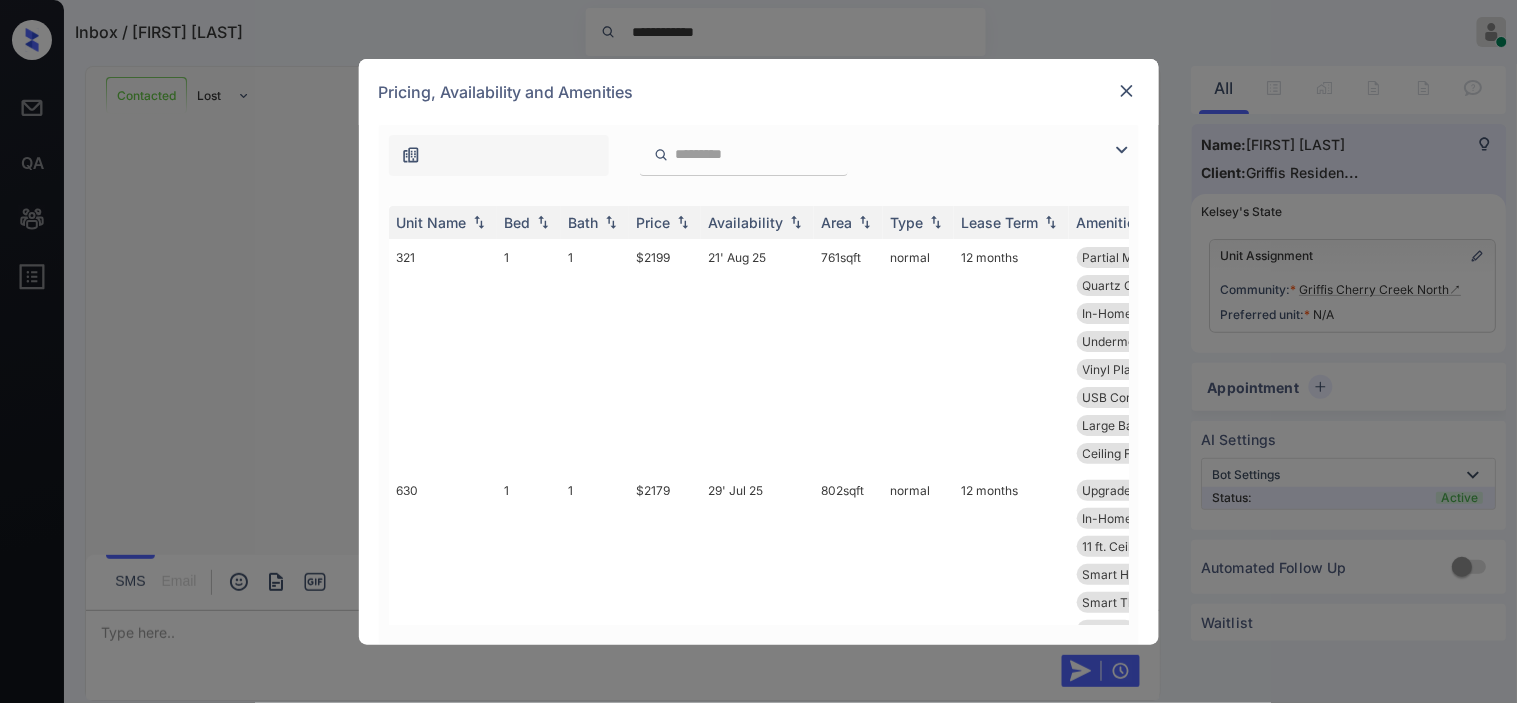 click at bounding box center [1127, 91] 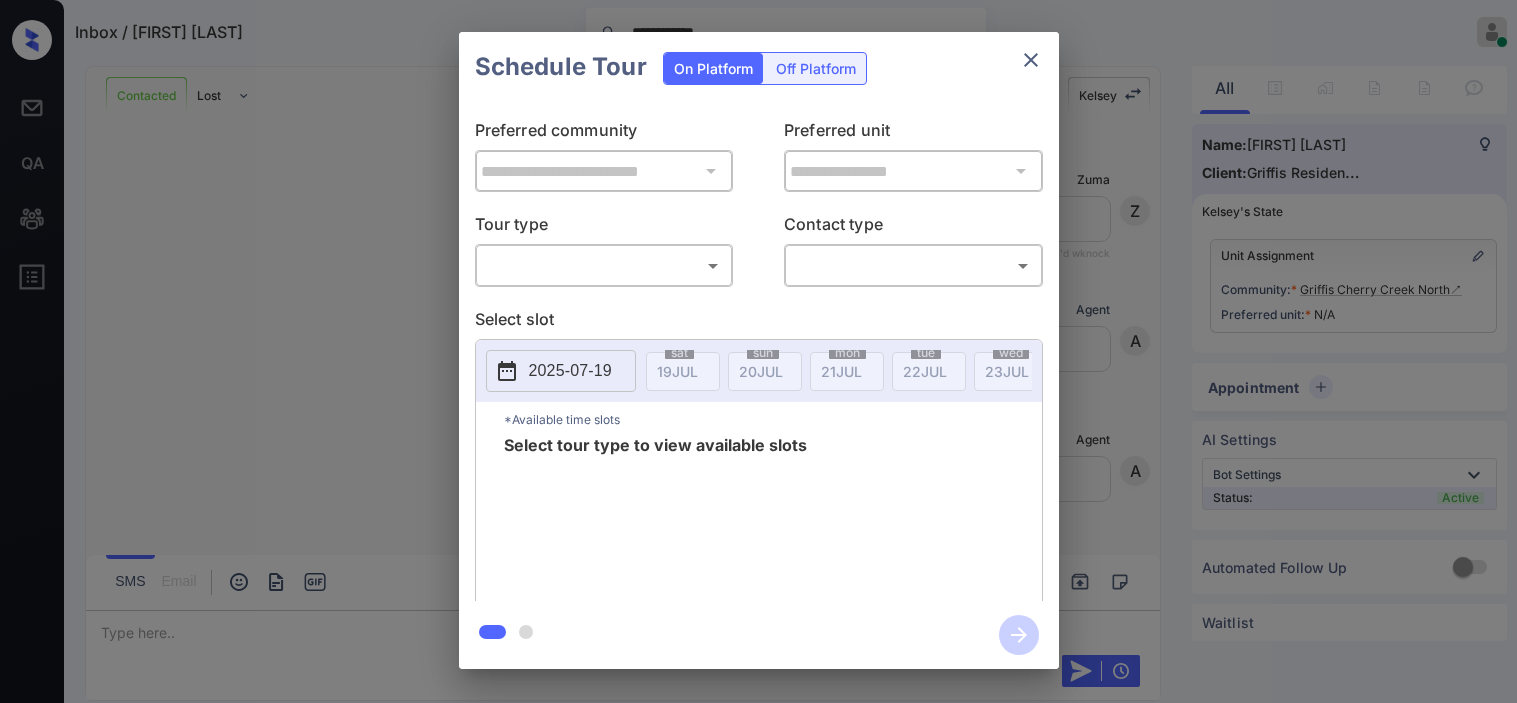 scroll, scrollTop: 0, scrollLeft: 0, axis: both 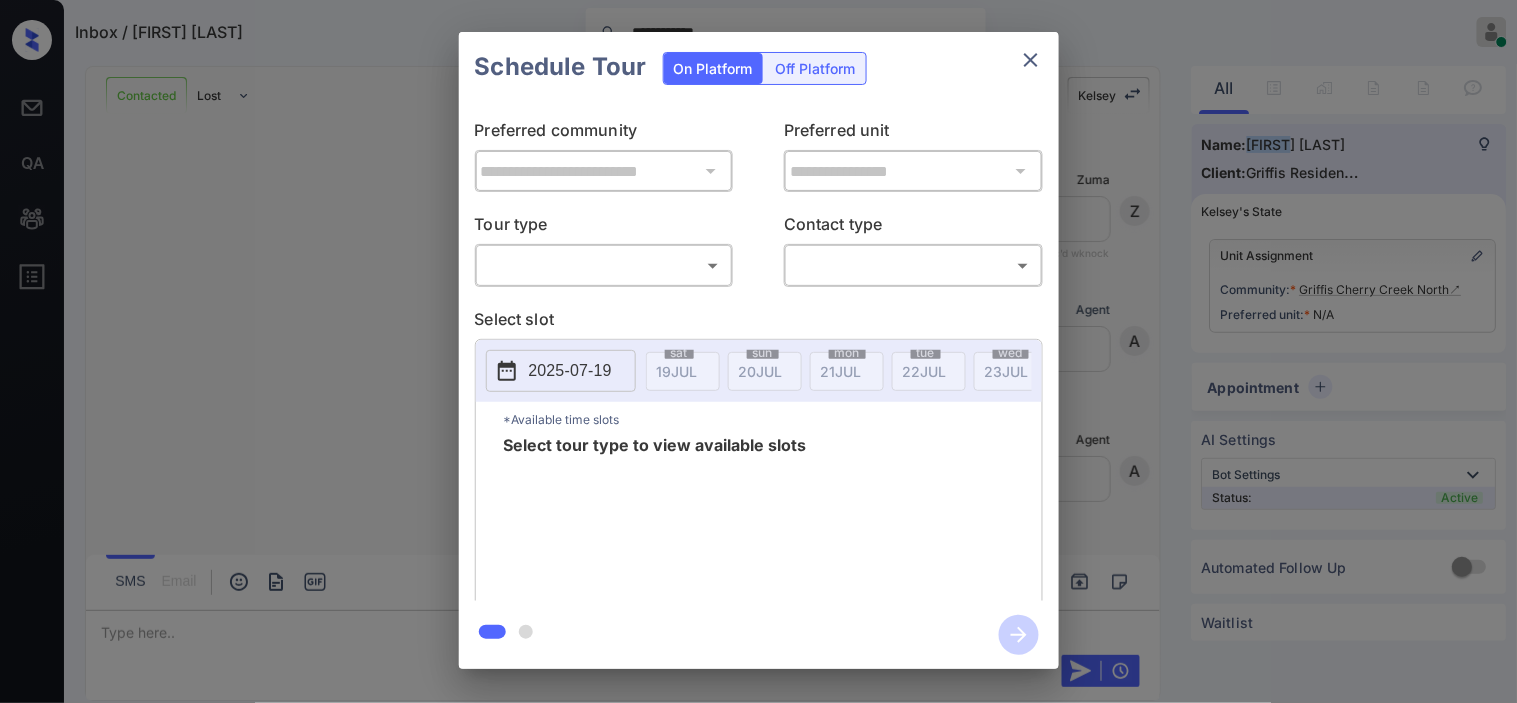 click on "**********" at bounding box center (758, 351) 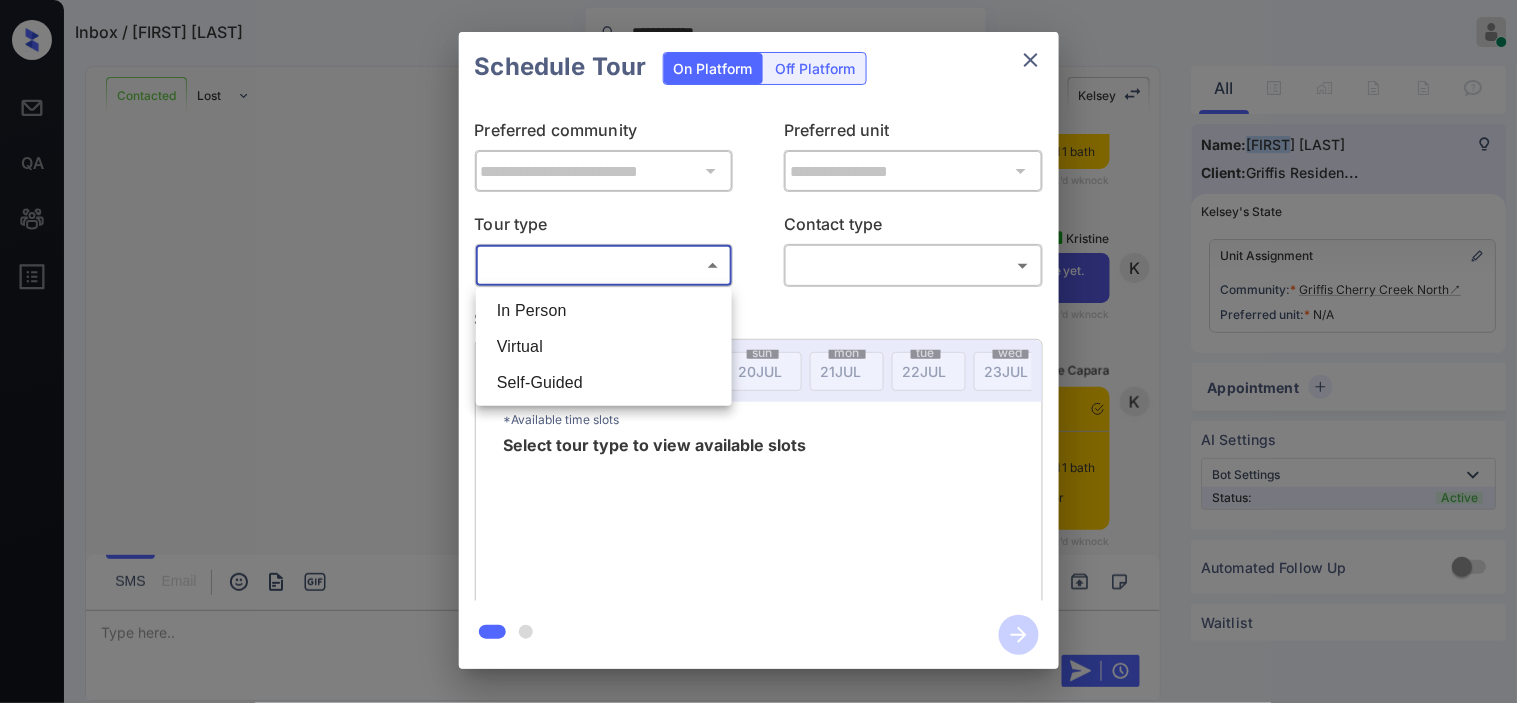 click on "In Person" at bounding box center [604, 311] 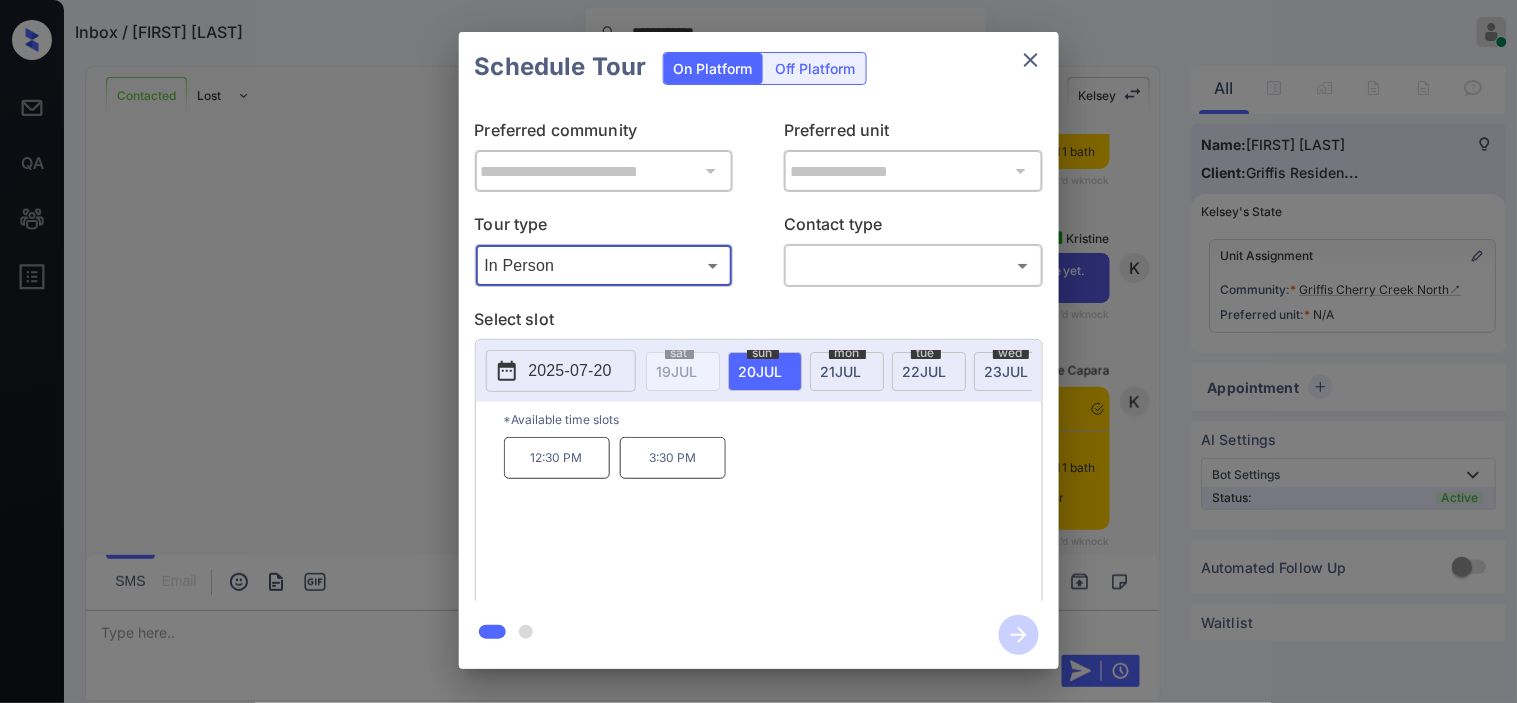 click on "**********" at bounding box center [758, 350] 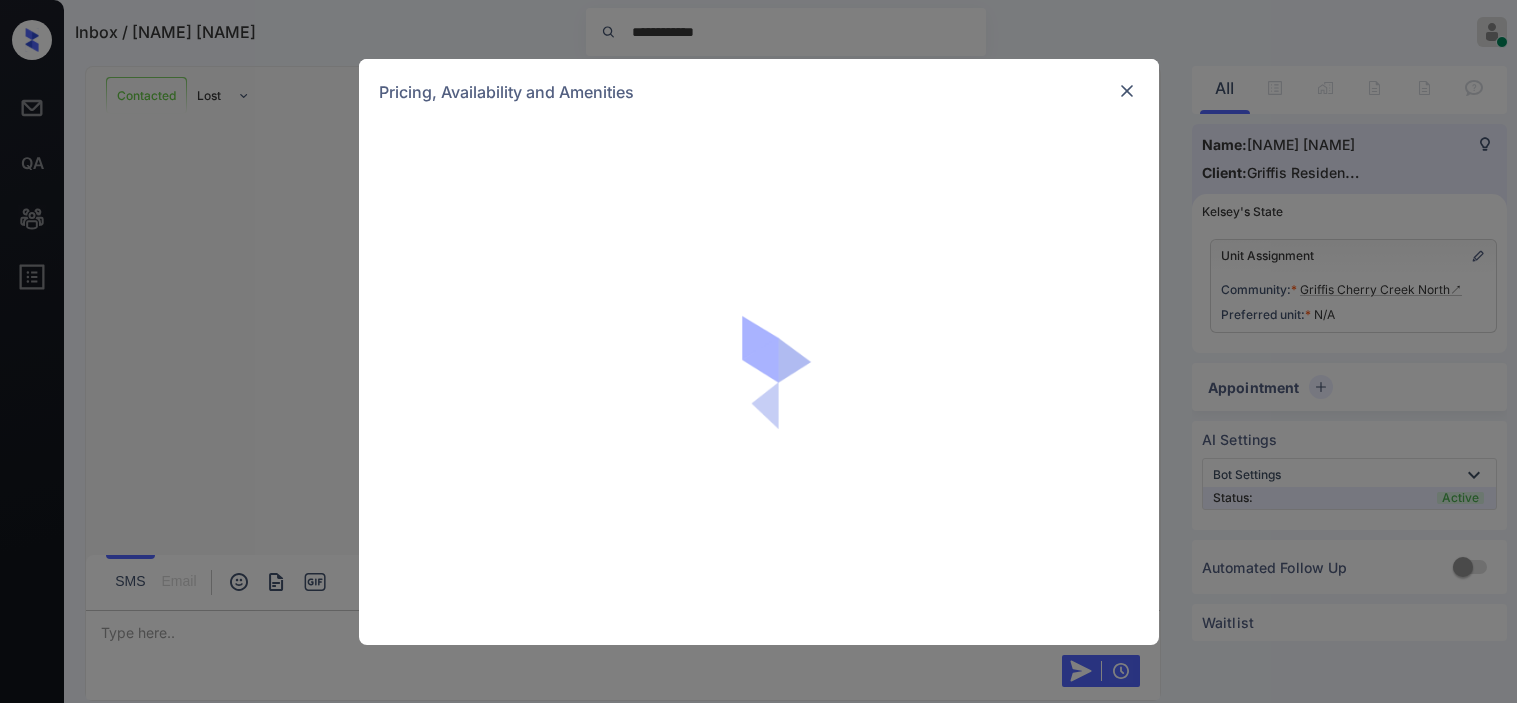 scroll, scrollTop: 0, scrollLeft: 0, axis: both 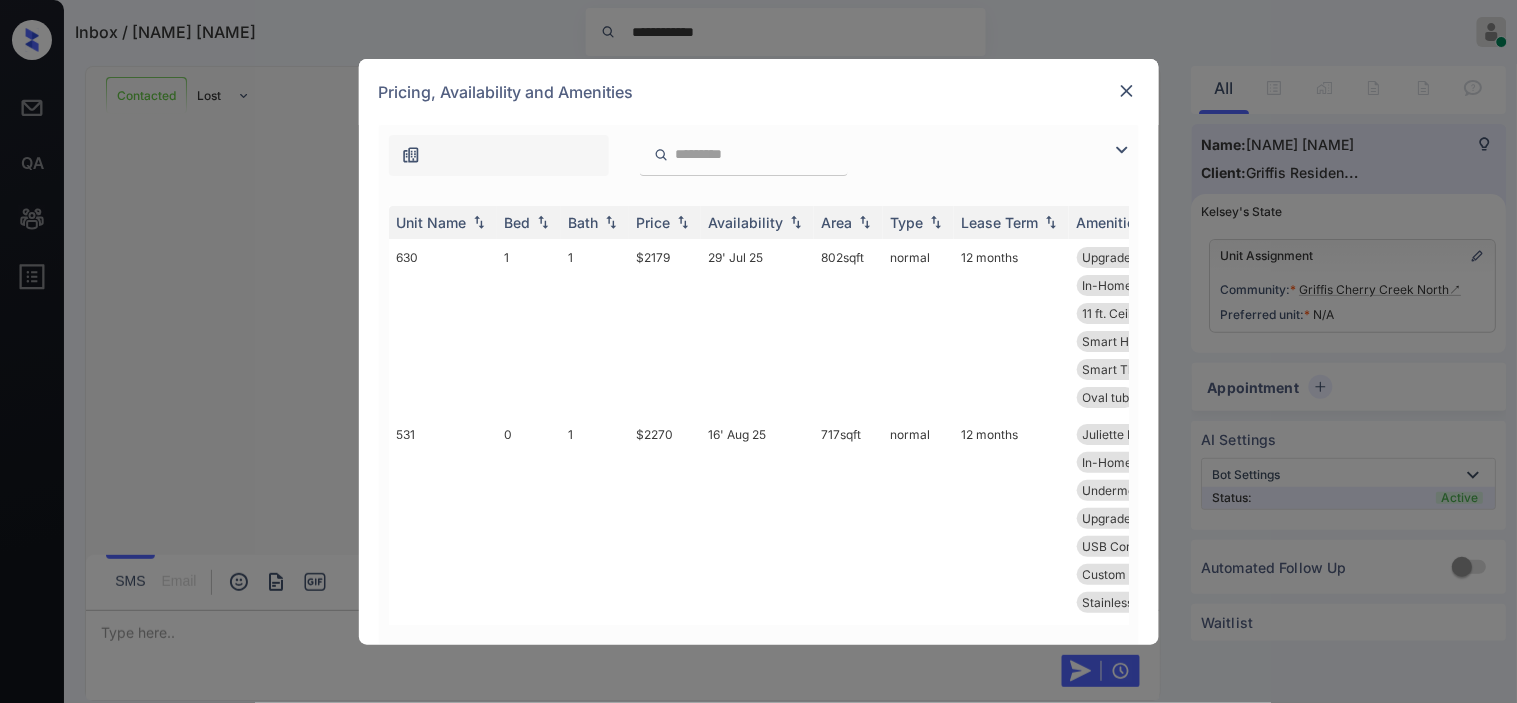click at bounding box center (1122, 150) 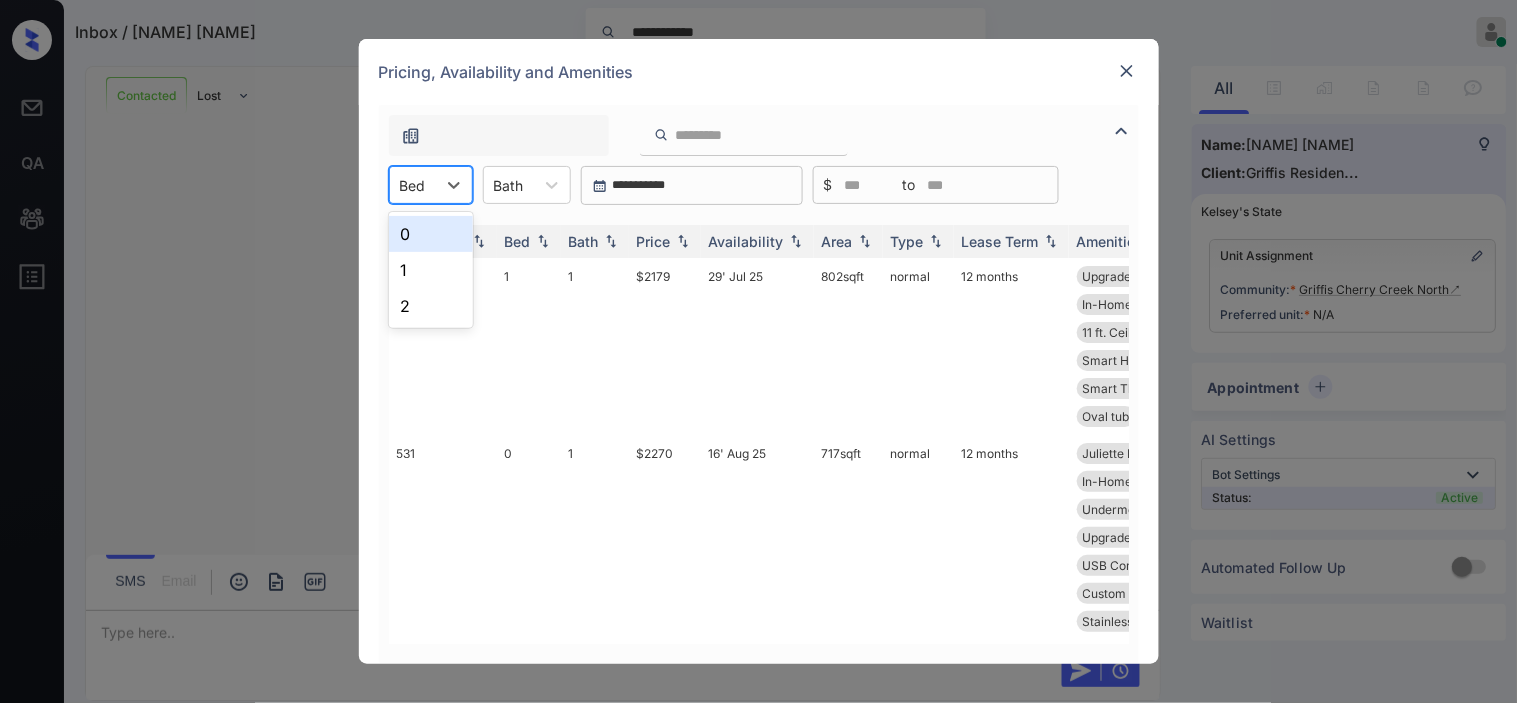 click on "Bed" at bounding box center [413, 185] 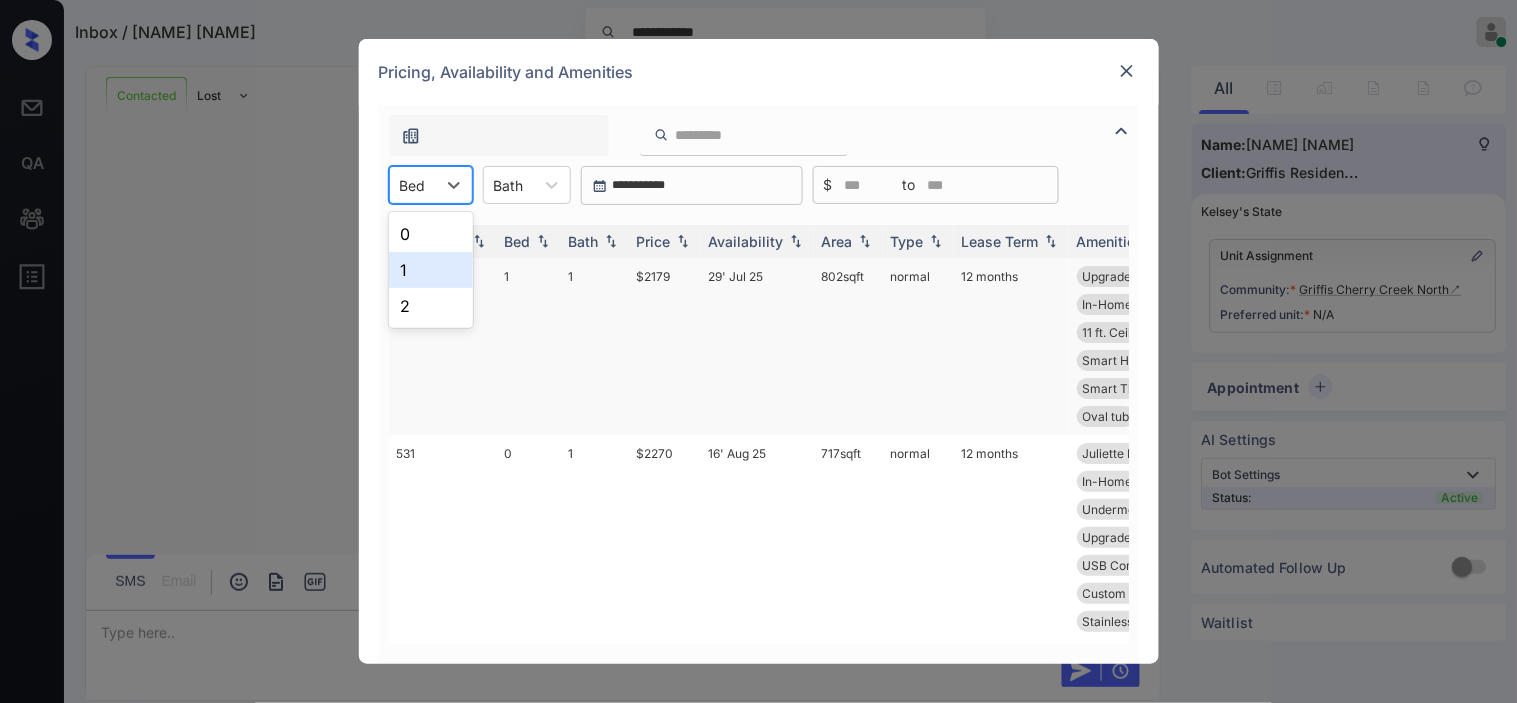 drag, startPoint x: 434, startPoint y: 257, endPoint x: 633, endPoint y: 261, distance: 199.04019 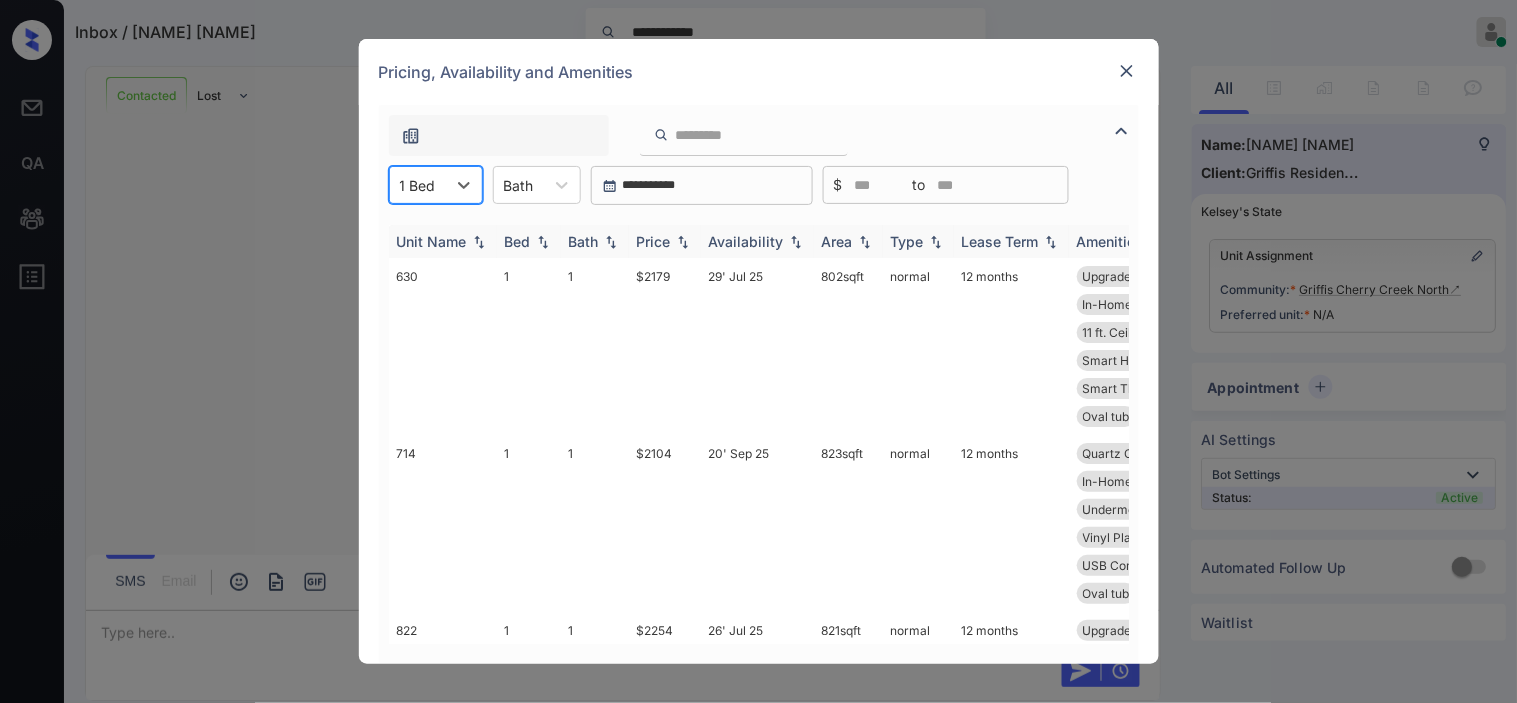 click at bounding box center [683, 242] 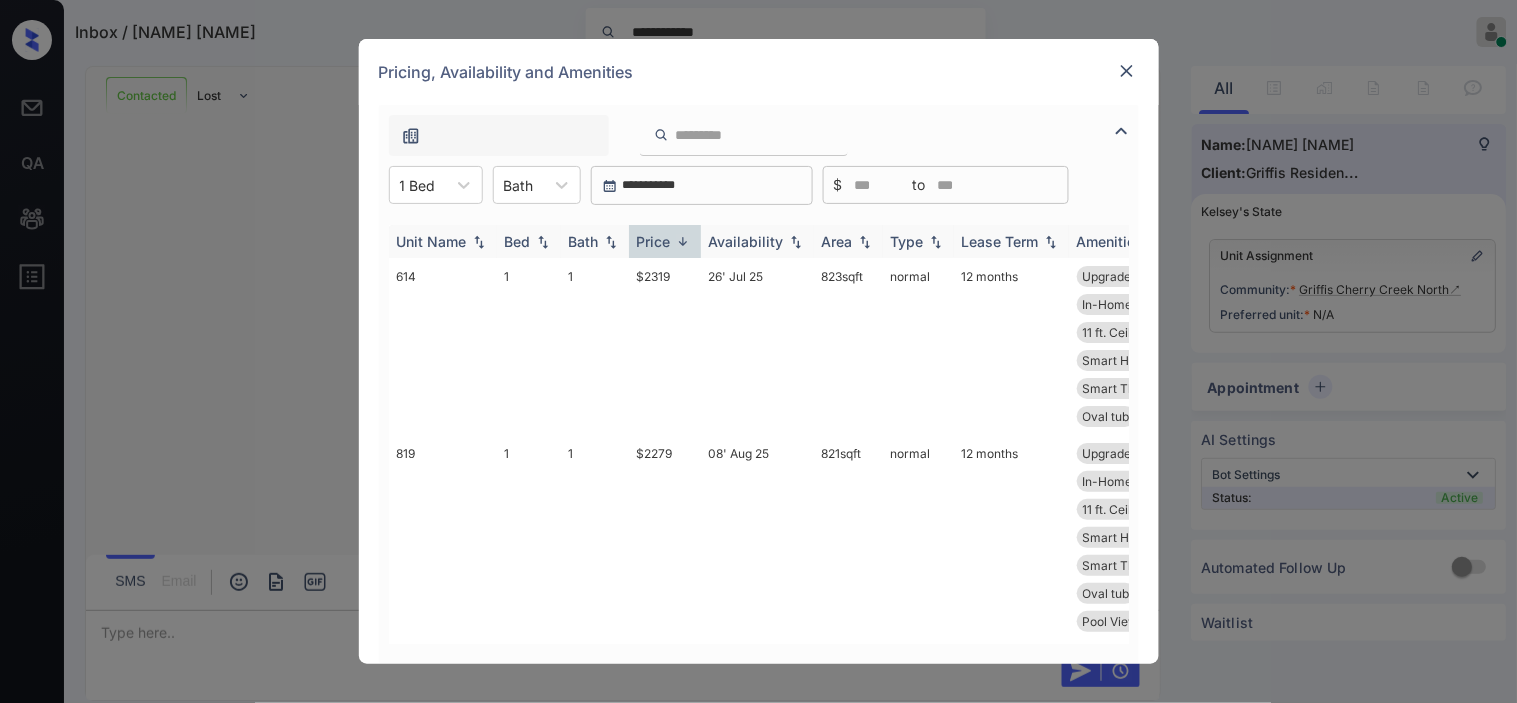 click at bounding box center (683, 241) 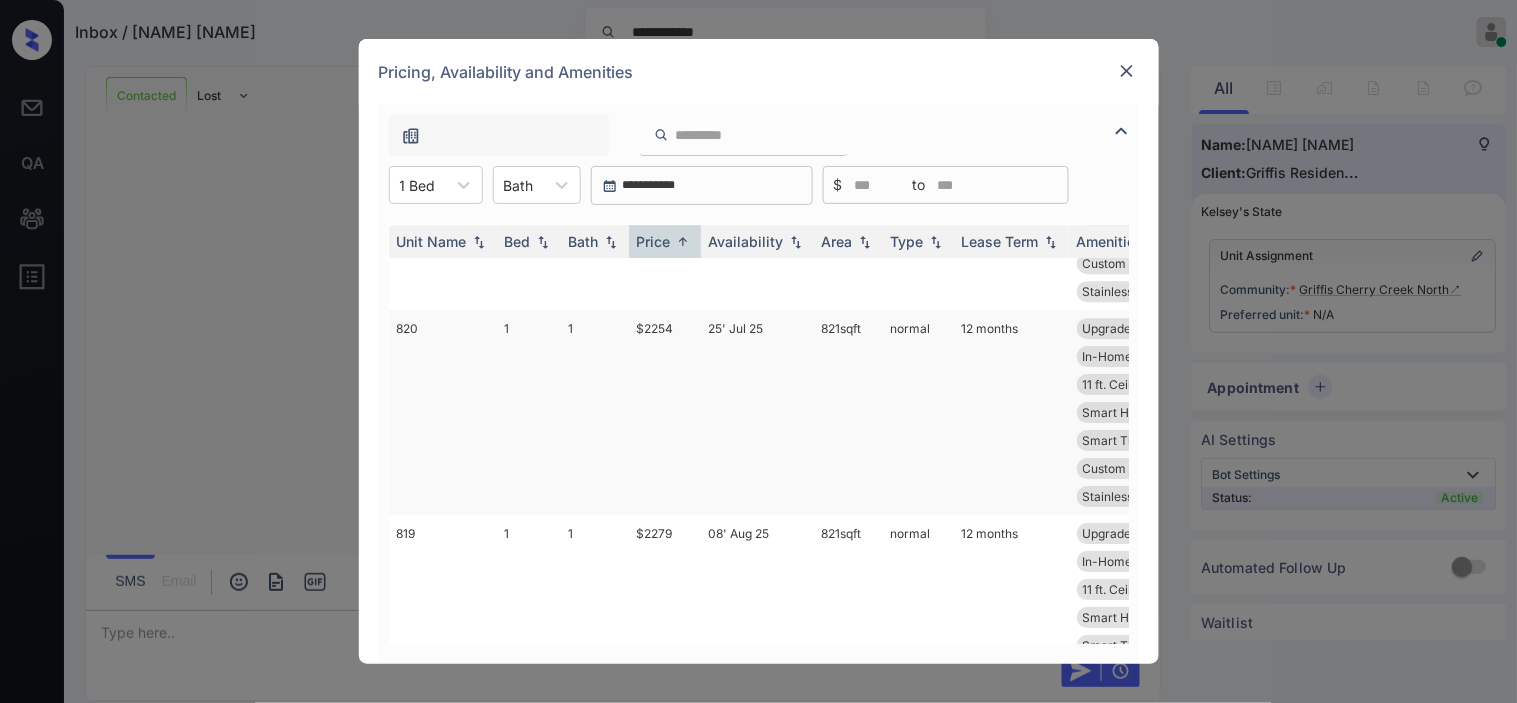 scroll, scrollTop: 1555, scrollLeft: 0, axis: vertical 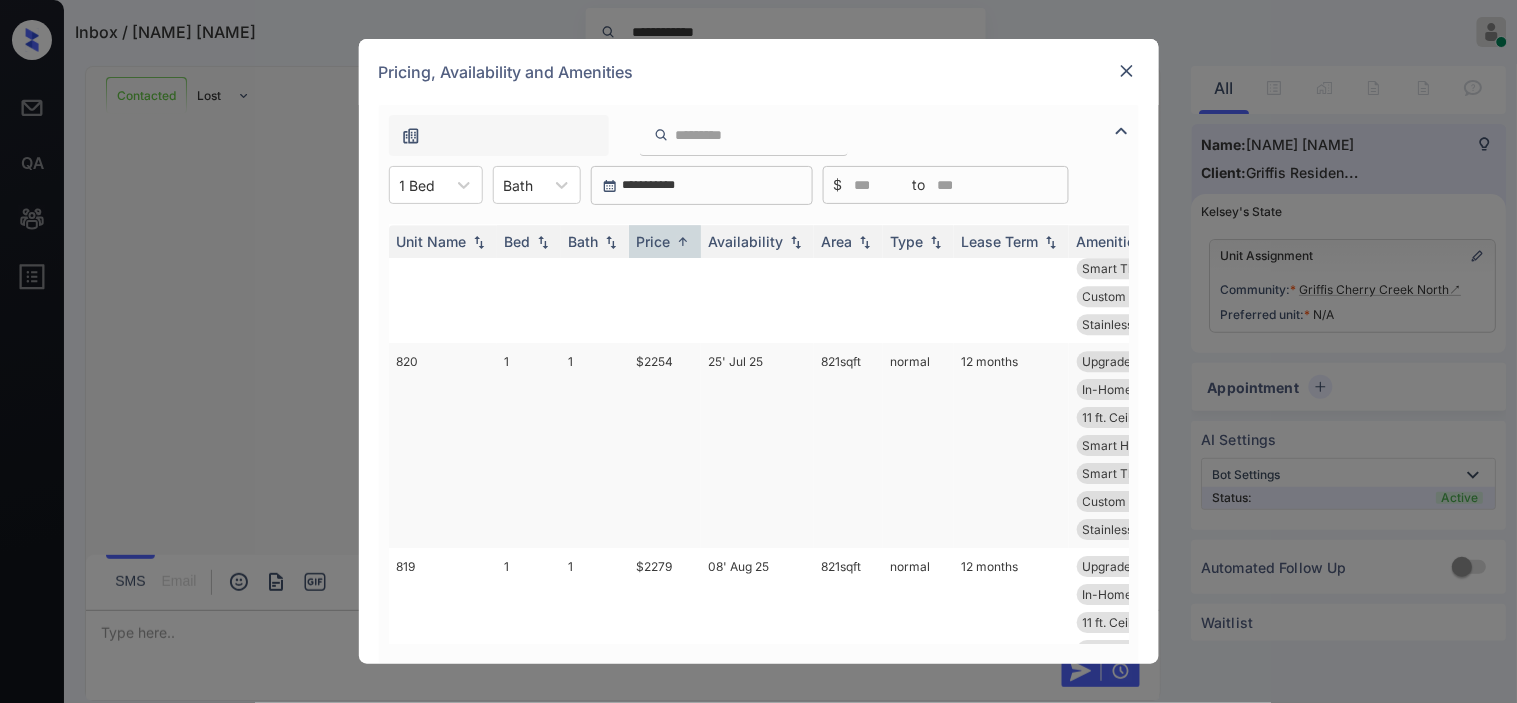 click on "$2254" at bounding box center (665, 445) 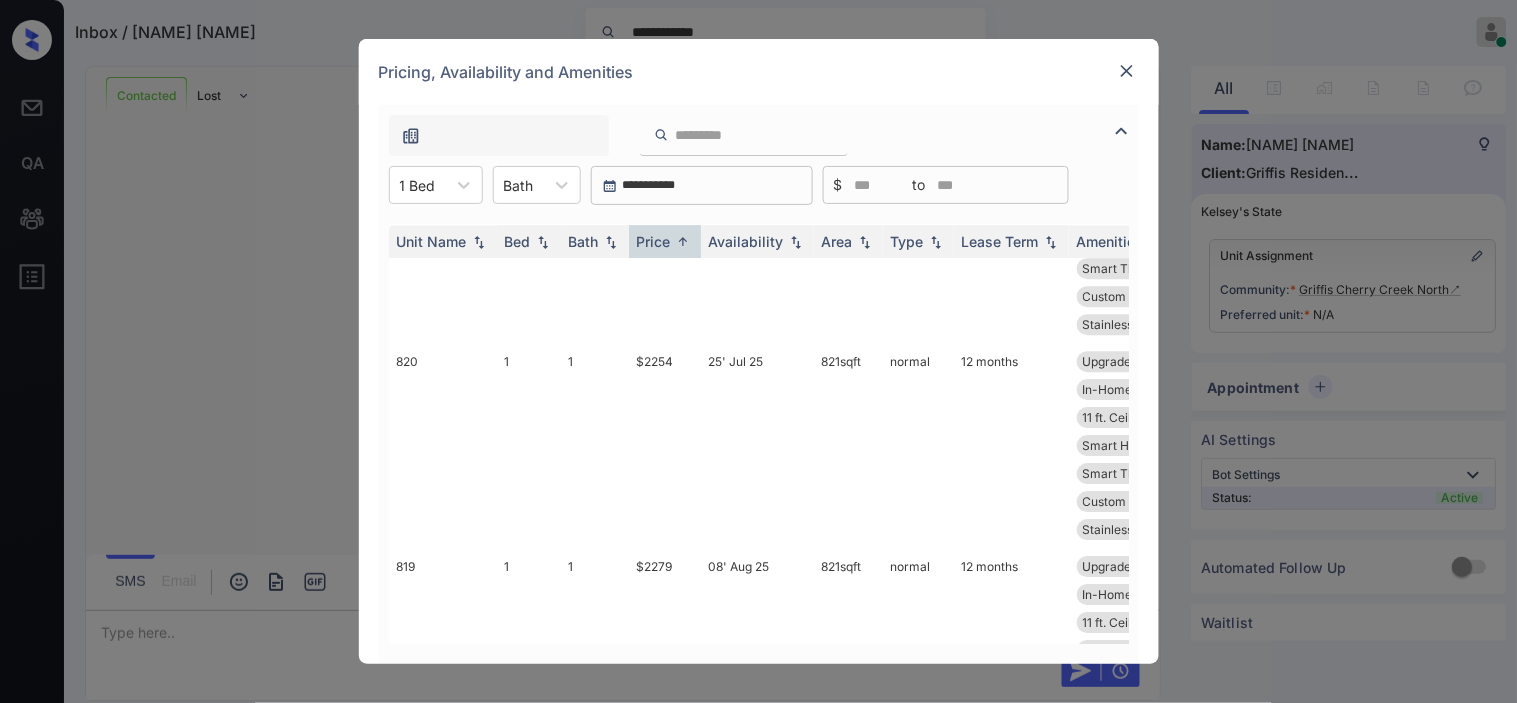 drag, startPoint x: 688, startPoint y: 358, endPoint x: 1140, endPoint y: 173, distance: 488.39432 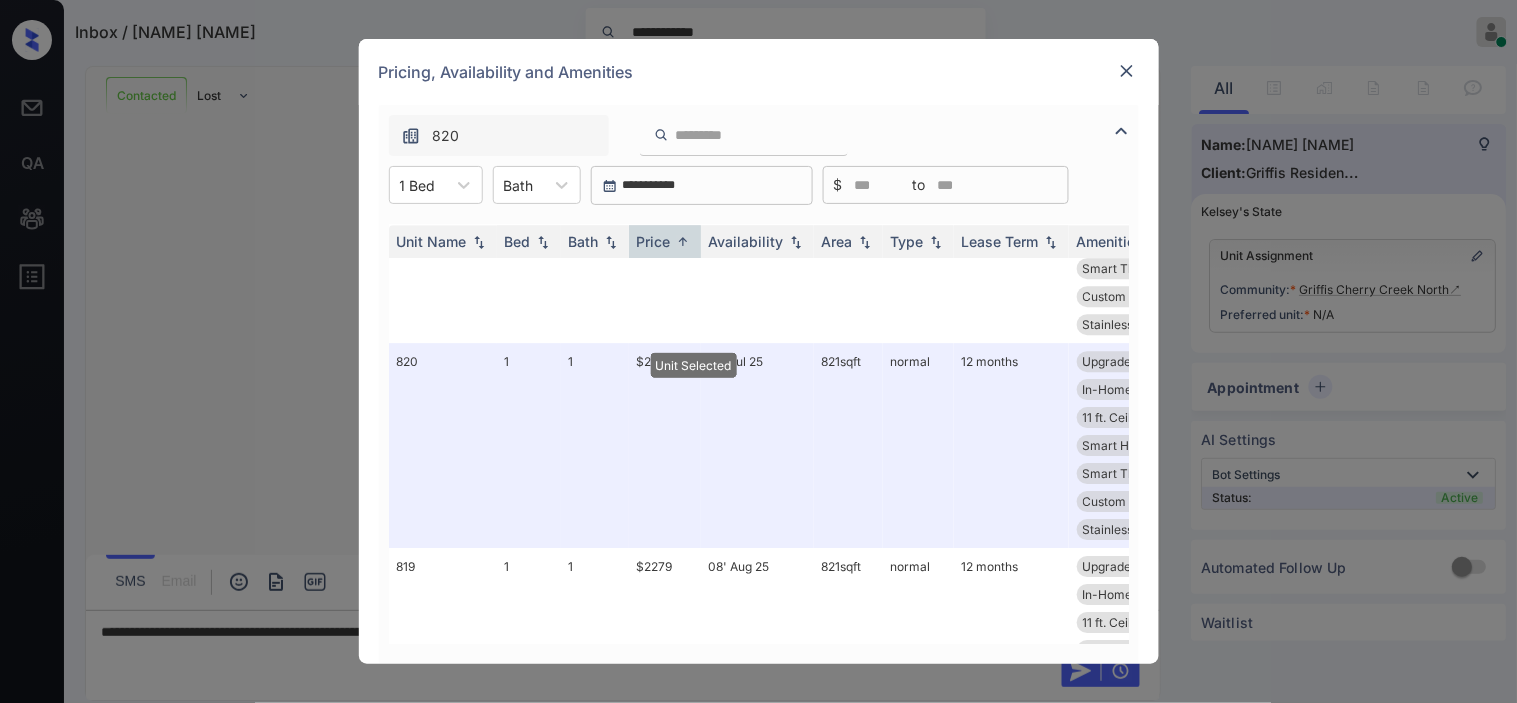 click at bounding box center (1127, 71) 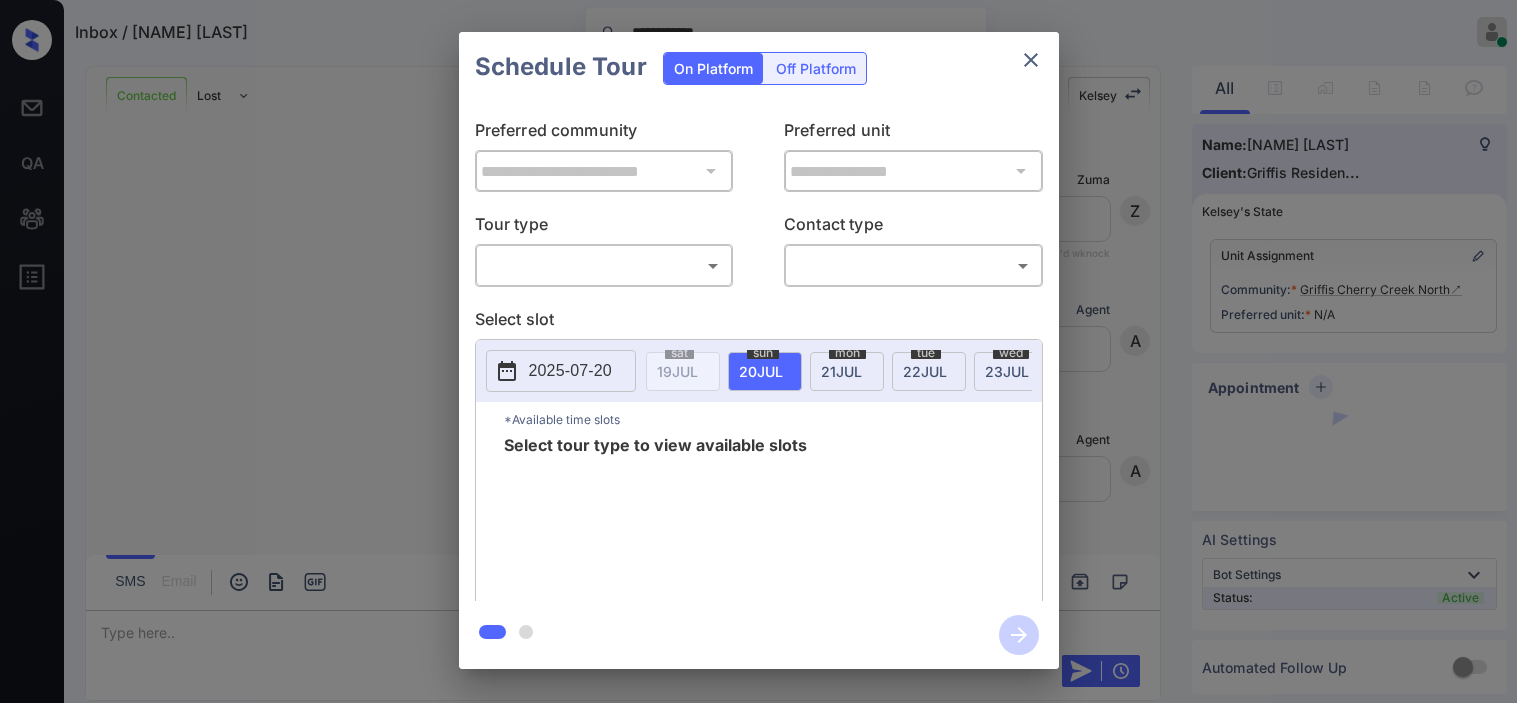 scroll, scrollTop: 0, scrollLeft: 0, axis: both 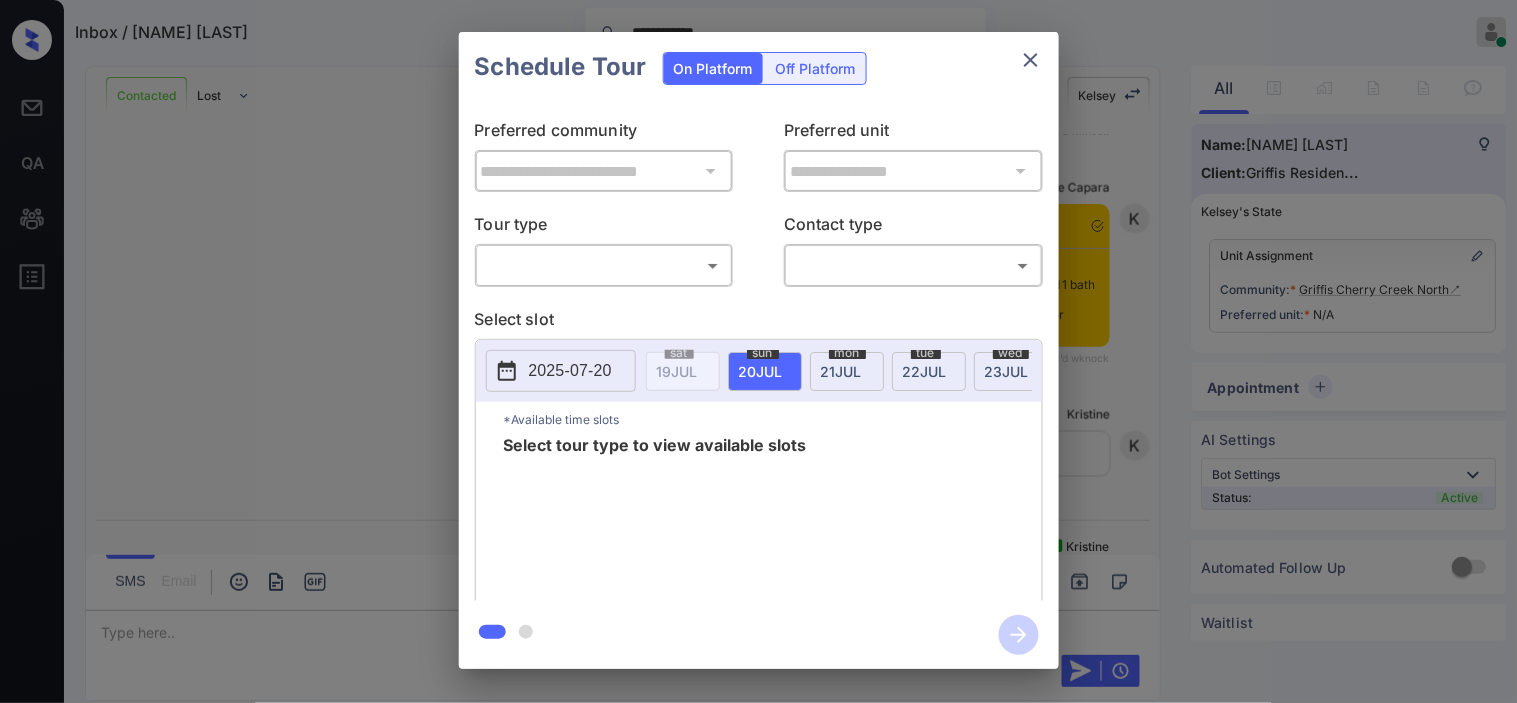 click on "**********" at bounding box center (758, 350) 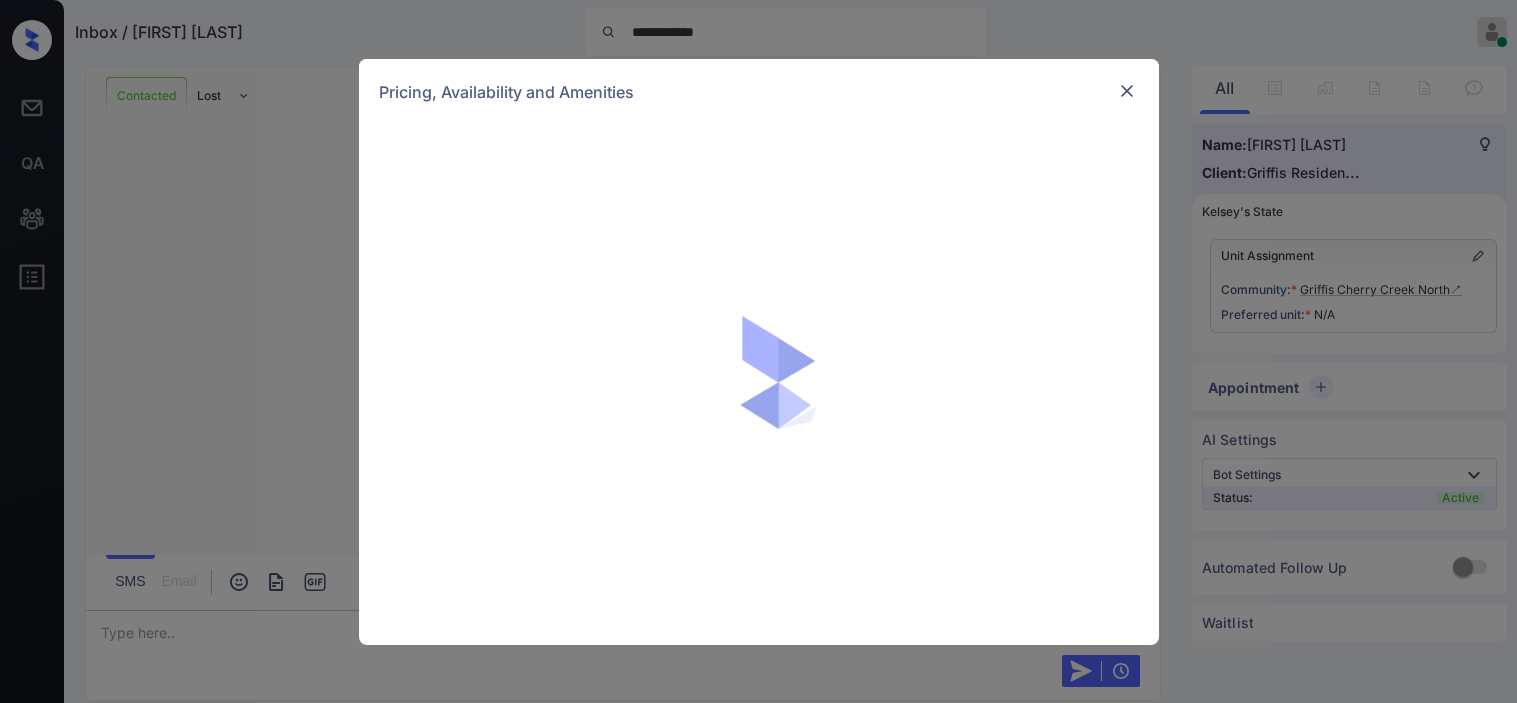 scroll, scrollTop: 0, scrollLeft: 0, axis: both 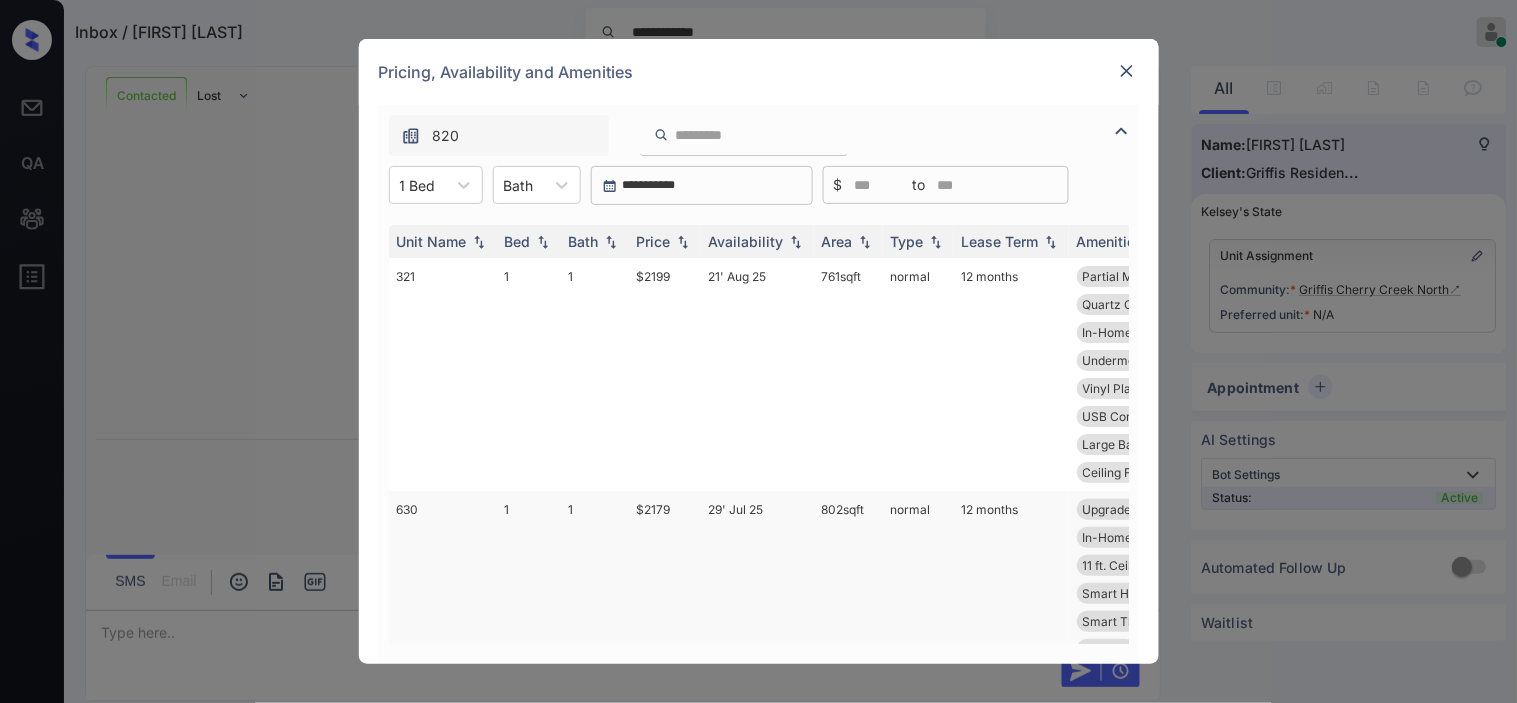 click on "$2179" at bounding box center (665, 579) 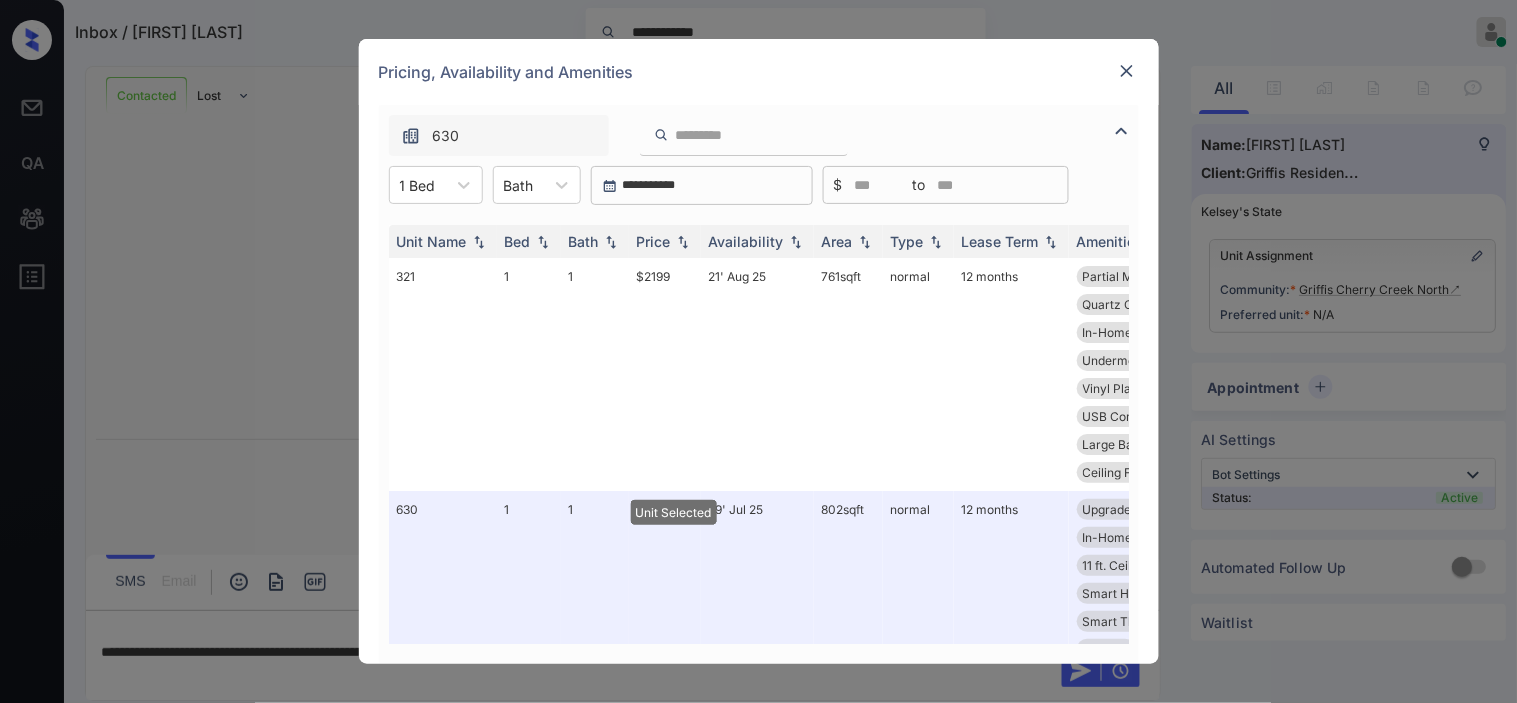 click at bounding box center [1127, 71] 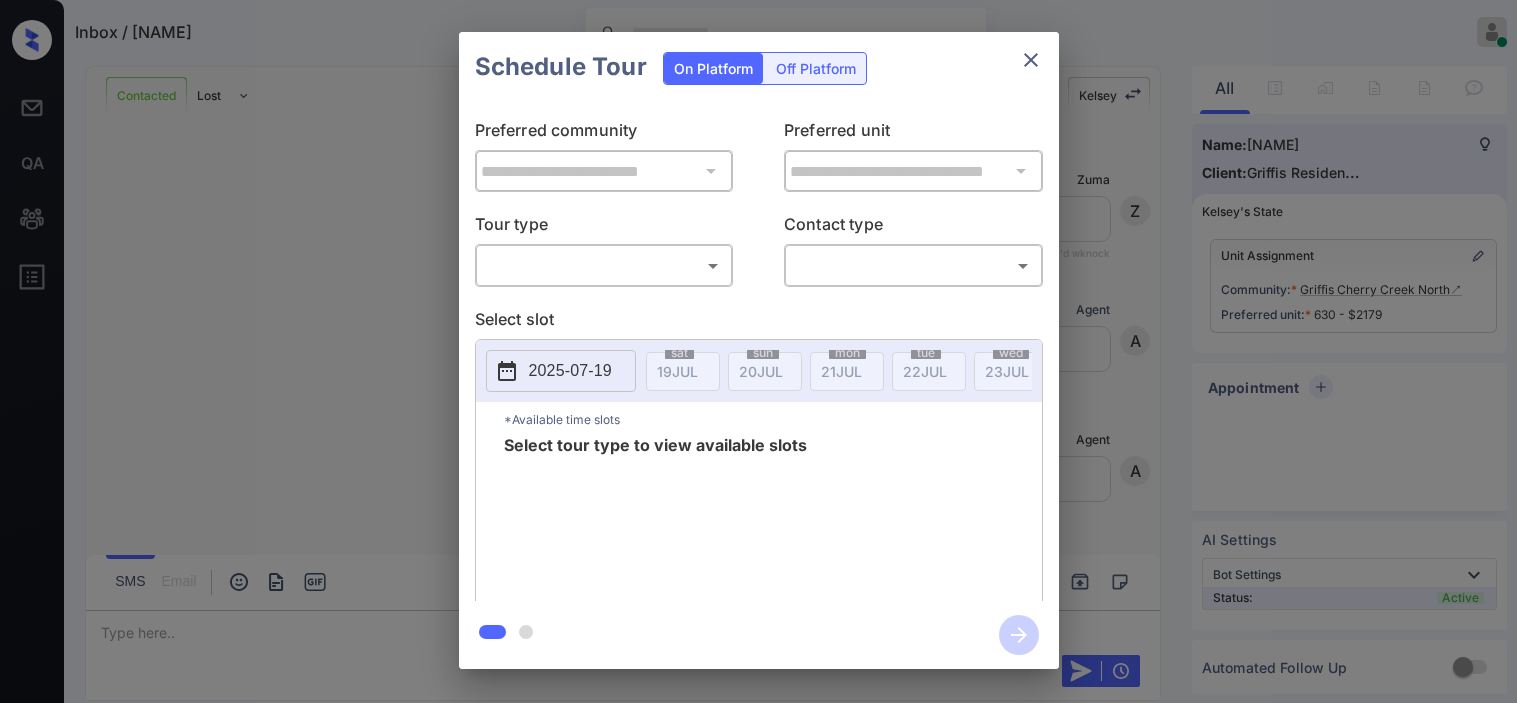 scroll, scrollTop: 0, scrollLeft: 0, axis: both 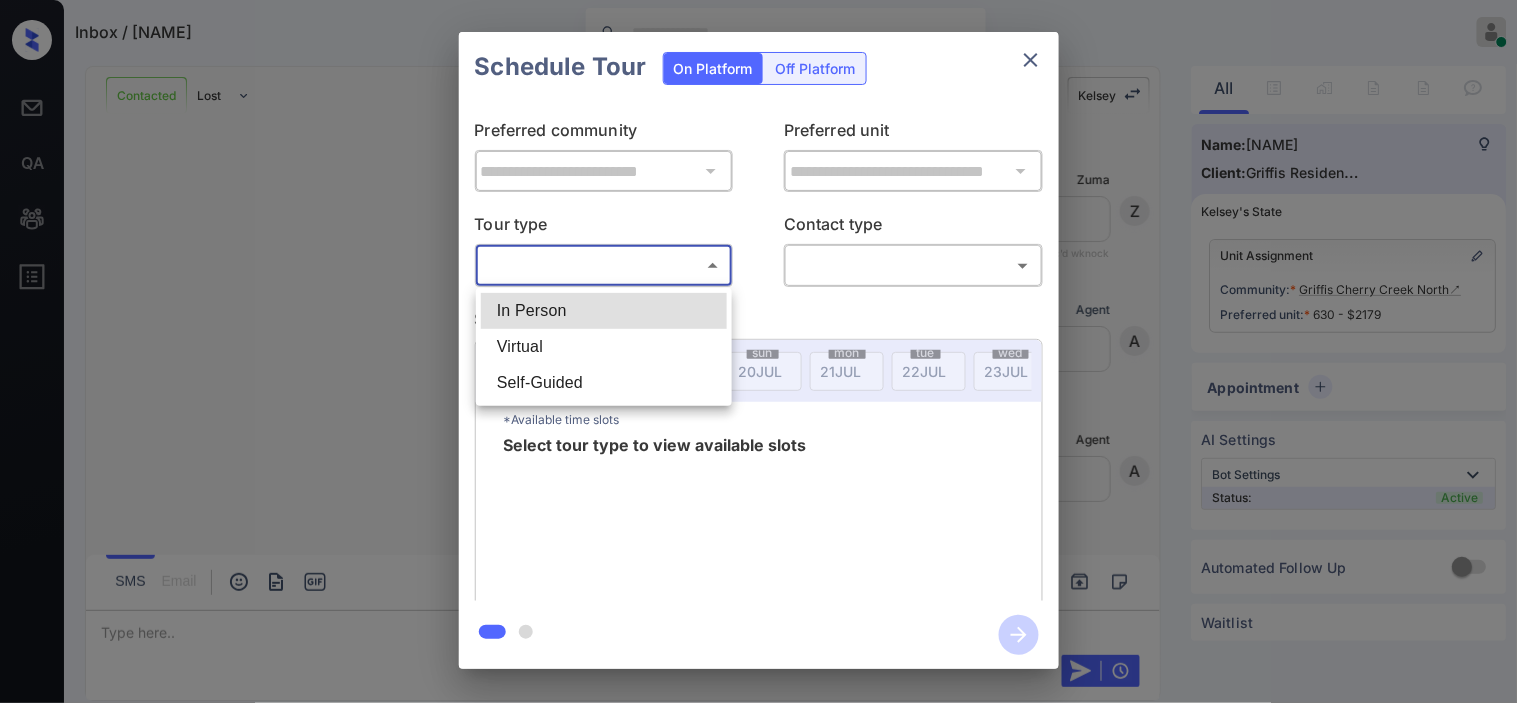 click on "Inbox / Devin Phelan Kristine Capara Online Set yourself   offline Set yourself   on break Profile Switch to  dark  mode Sign out Contacted Lost Lead Sentiment: Angry Upon sliding the acknowledgement:  Lead will move to lost stage. * ​ SMS and call option will be set to opt out. AFM will be turned off for the lead. Kelsey New Message Zuma Lead transferred to leasing agent: kelsey Jul 18, 2025 07:45 pm  Sync'd w  knock Z New Message Agent Lead created via webhook in Inbound stage. Jul 18, 2025 07:45 pm A New Message Agent AFM Request sent to Kelsey. Jul 18, 2025 07:45 pm A New Message Agent Notes Note: Structured Note:
Move In Date: 2025-09-13
Jul 18, 2025 07:45 pm A New Message Kelsey Hi Devin, this is Kelsey reaching out because I saw you submitted an inquiry for Griffis Cherry Creek North. Would you like to schedule a tour or know any additional information? Also, please confirm that this is the best method to contact you. Jul 18, 2025 07:45 pm   | TemplateAFMSms  Sync'd w  knock K New Message Kelsey K" at bounding box center [758, 351] 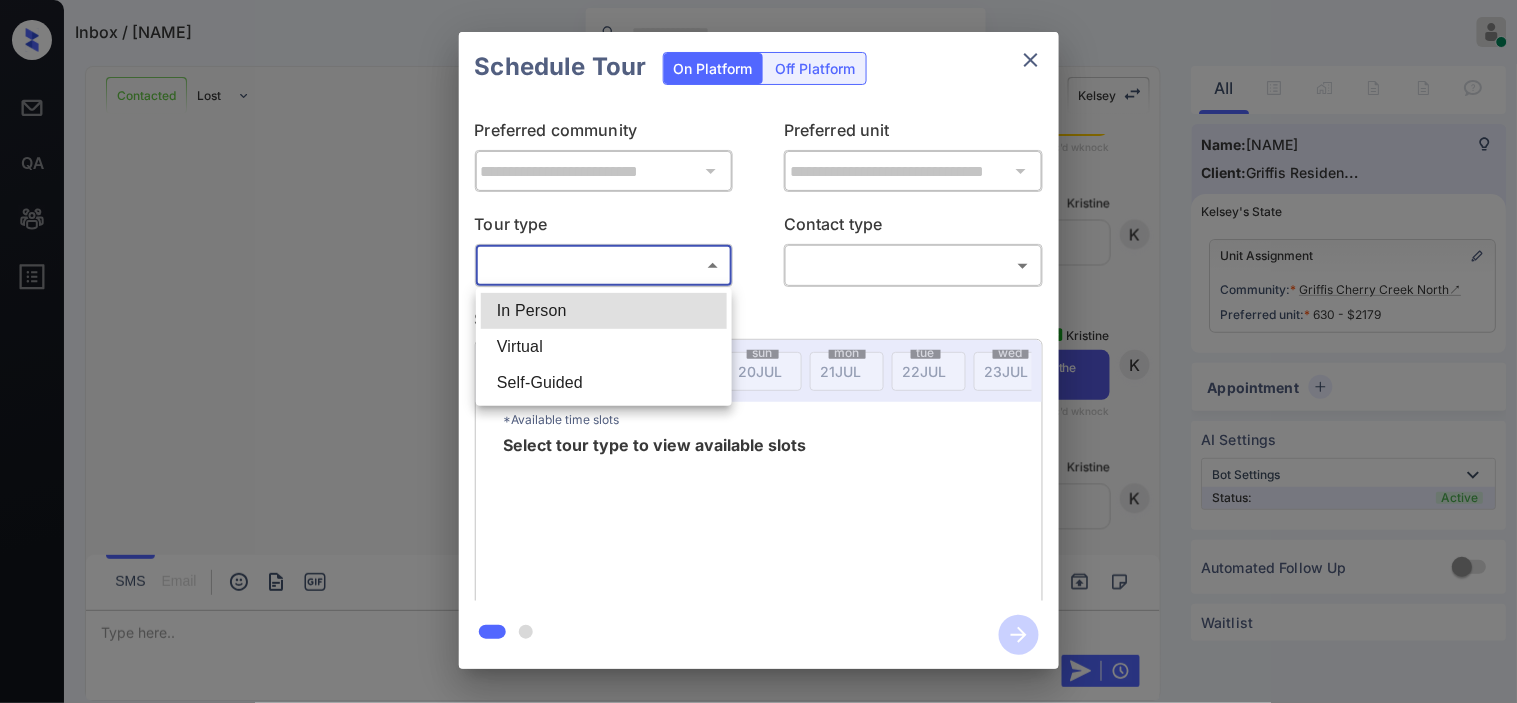 click on "In Person" at bounding box center [604, 311] 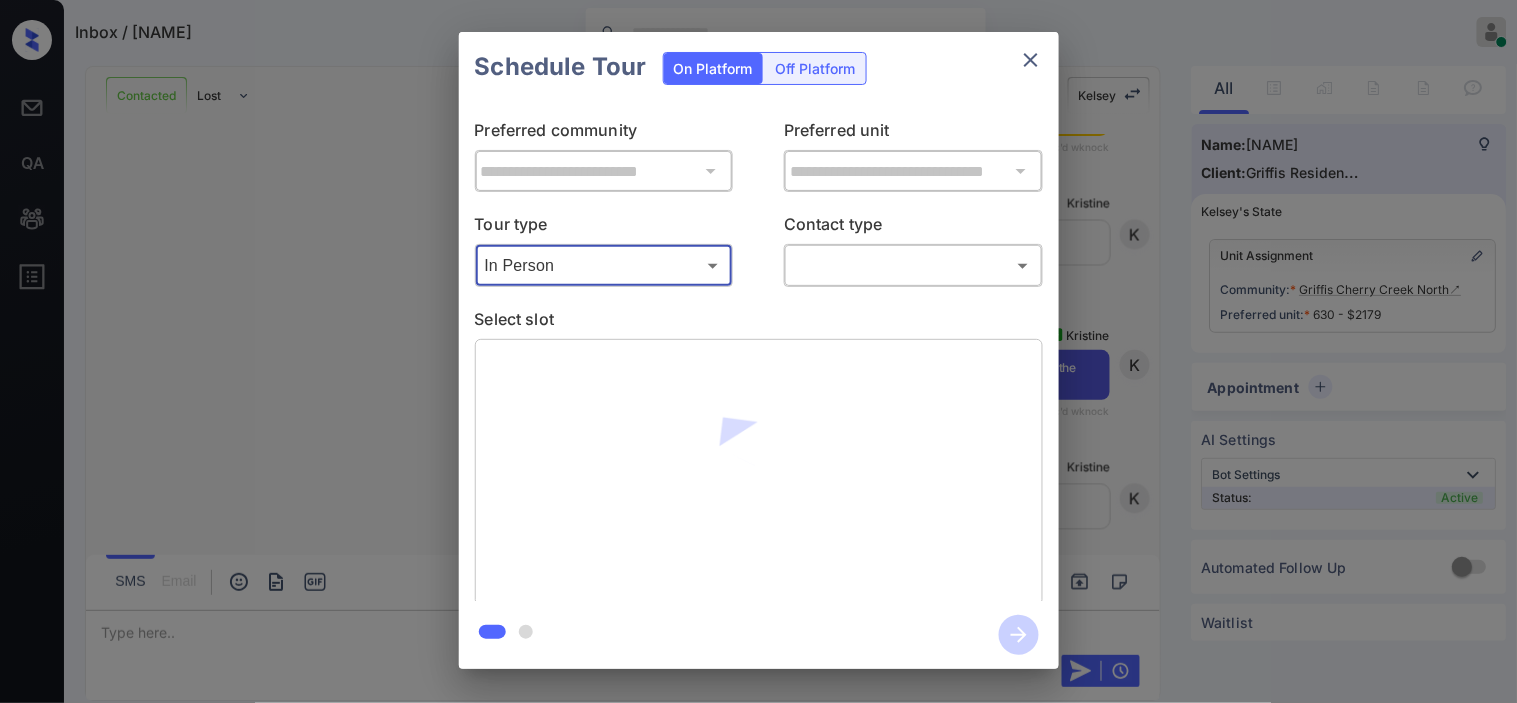 click on "Inbox / Devin Phelan Kristine Capara Online Set yourself   offline Set yourself   on break Profile Switch to  dark  mode Sign out Contacted Lost Lead Sentiment: Angry Upon sliding the acknowledgement:  Lead will move to lost stage. * ​ SMS and call option will be set to opt out. AFM will be turned off for the lead. Kelsey New Message Zuma Lead transferred to leasing agent: kelsey Jul 18, 2025 07:45 pm  Sync'd w  knock Z New Message Agent Lead created via webhook in Inbound stage. Jul 18, 2025 07:45 pm A New Message Agent AFM Request sent to Kelsey. Jul 18, 2025 07:45 pm A New Message Agent Notes Note: Structured Note:
Move In Date: 2025-09-13
Jul 18, 2025 07:45 pm A New Message Kelsey Hi Devin, this is Kelsey reaching out because I saw you submitted an inquiry for Griffis Cherry Creek North. Would you like to schedule a tour or know any additional information? Also, please confirm that this is the best method to contact you. Jul 18, 2025 07:45 pm   | TemplateAFMSms  Sync'd w  knock K New Message Kelsey K" at bounding box center (758, 351) 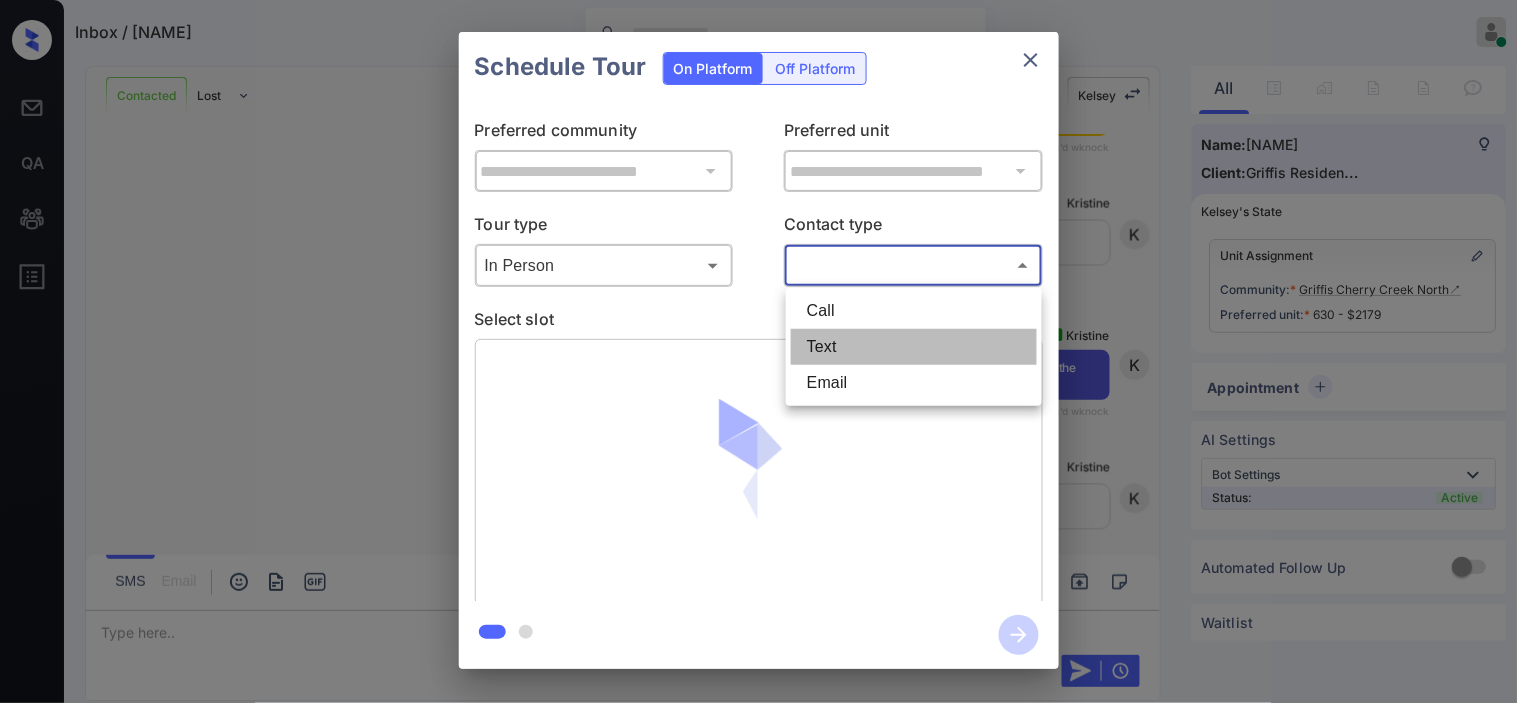 click on "Text" at bounding box center [914, 347] 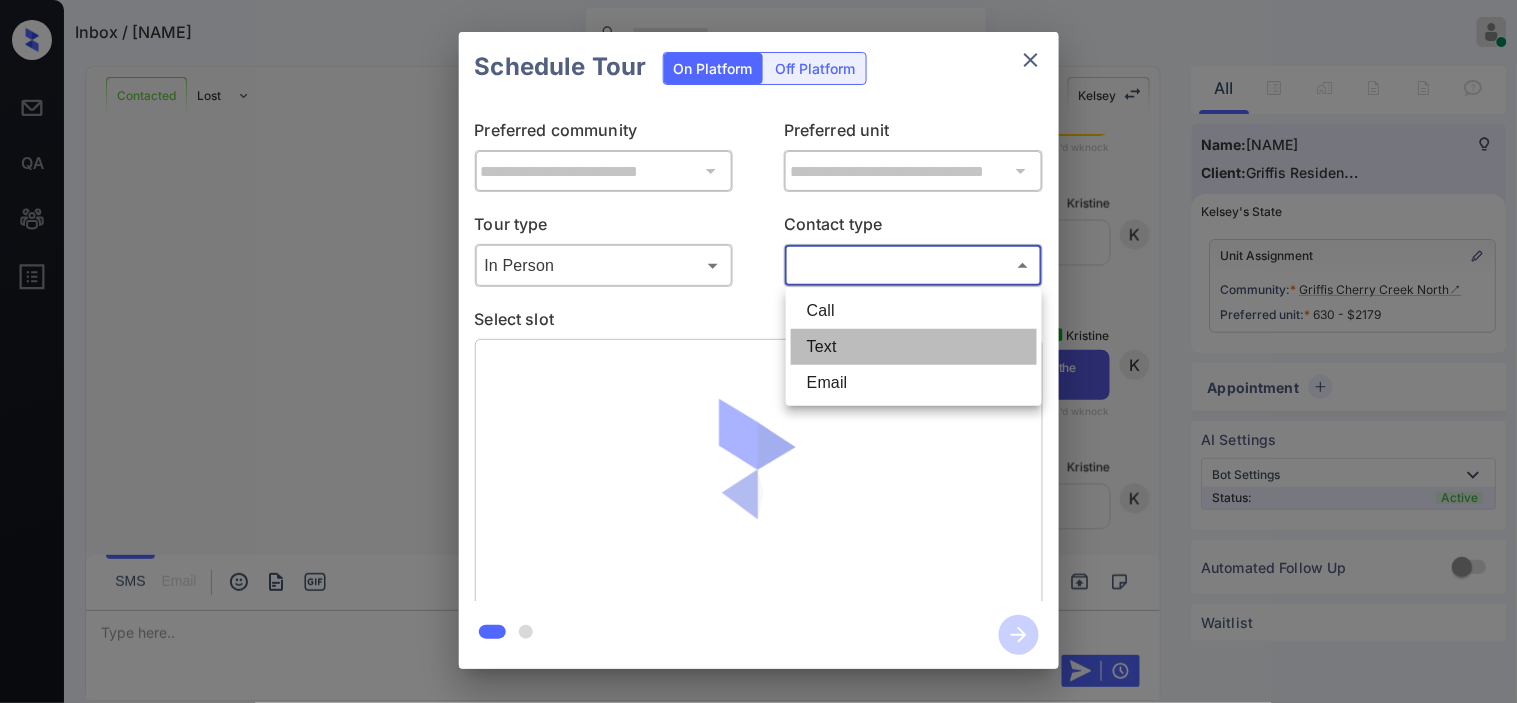 type on "****" 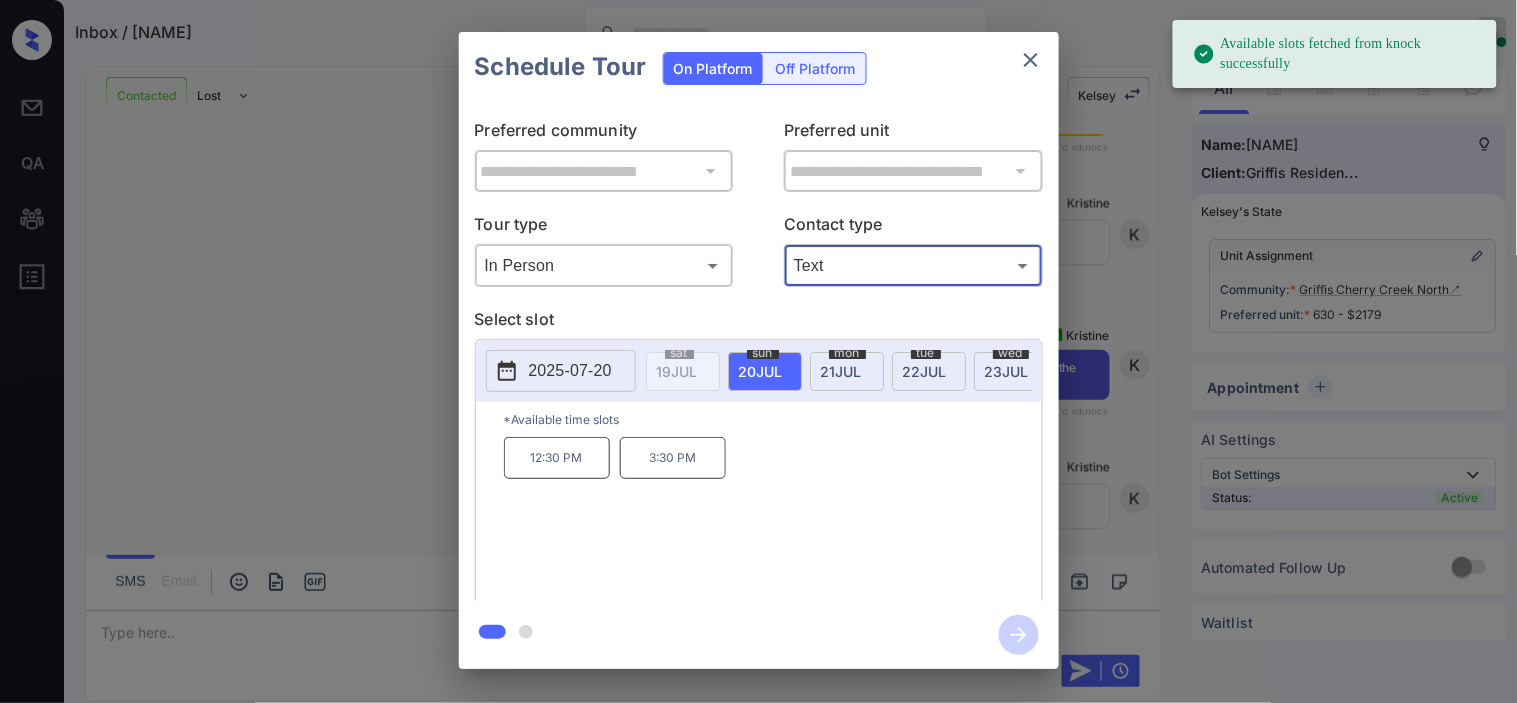 click on "12:30 PM" at bounding box center (557, 458) 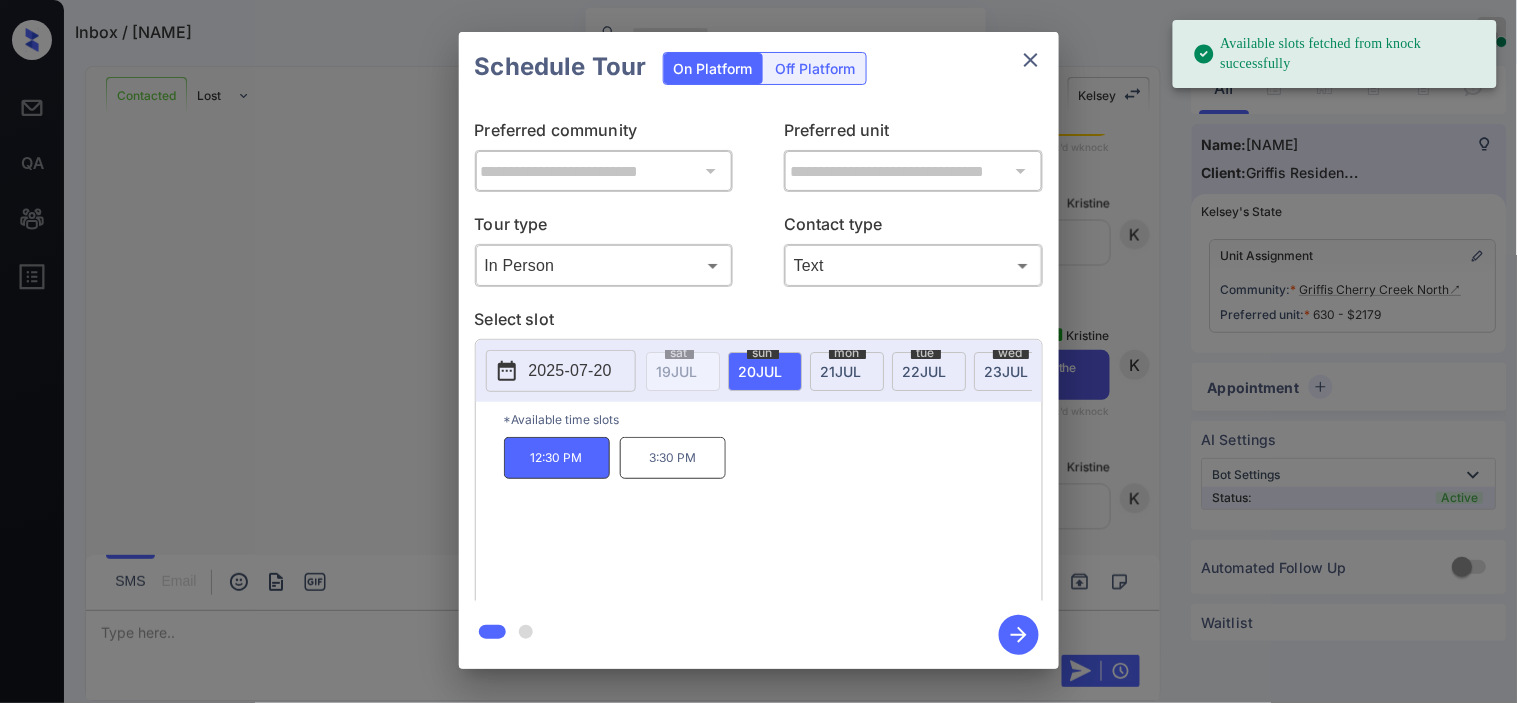 click 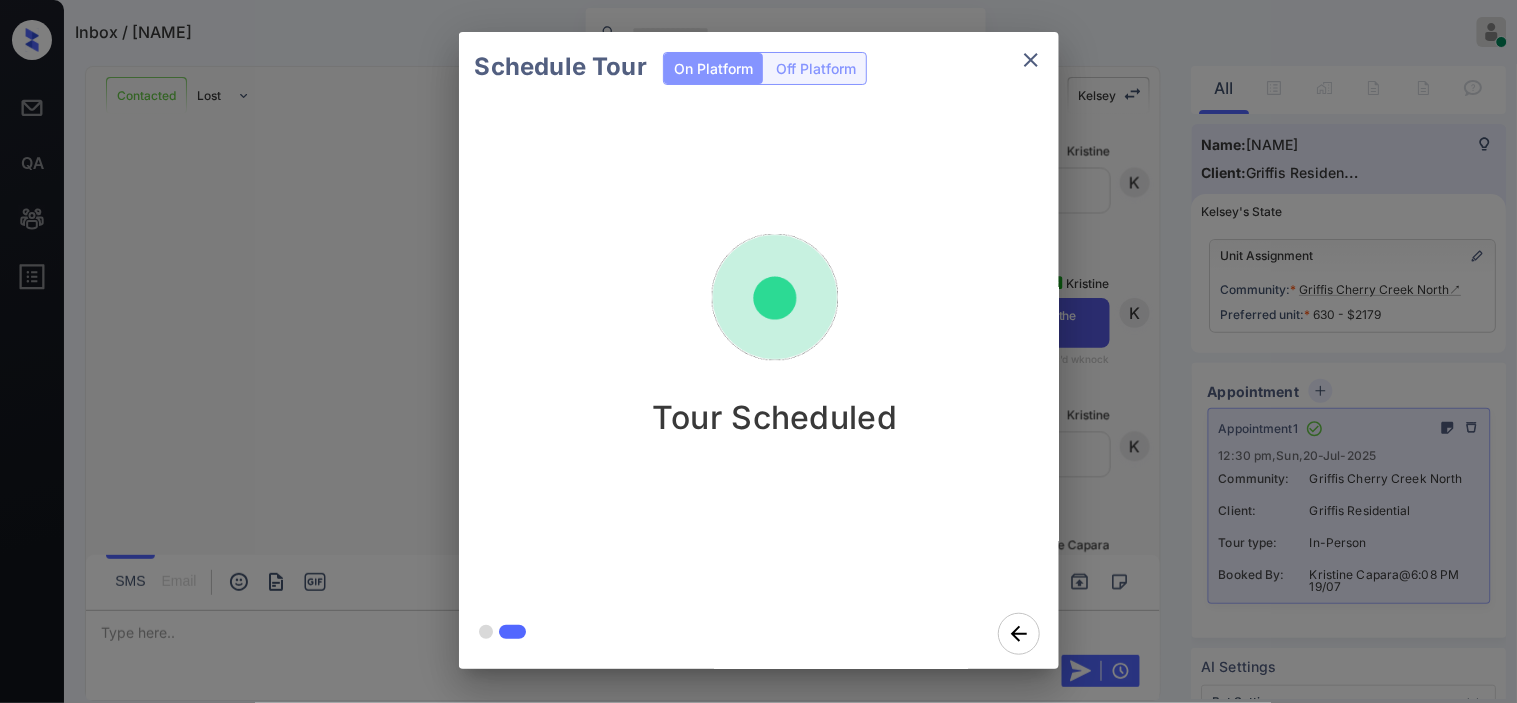 click 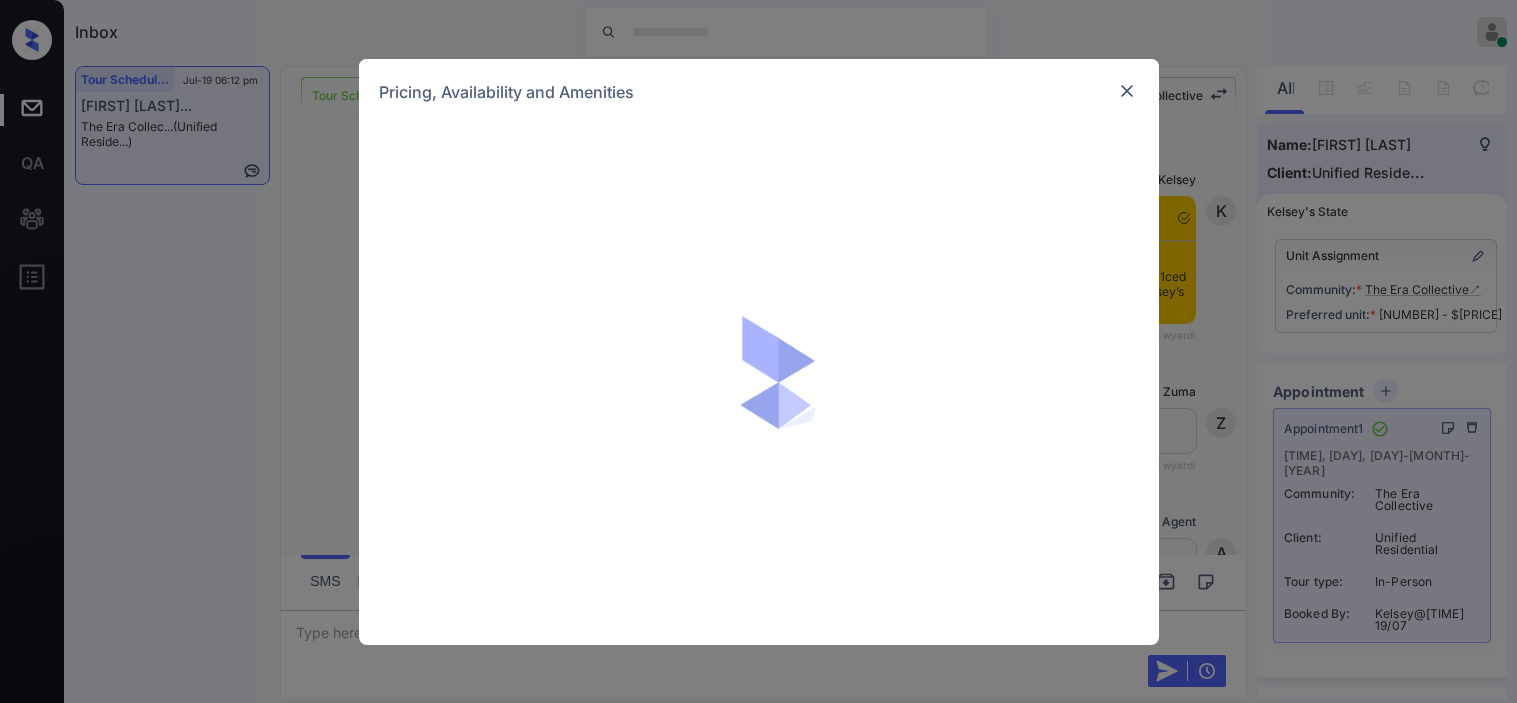 scroll, scrollTop: 0, scrollLeft: 0, axis: both 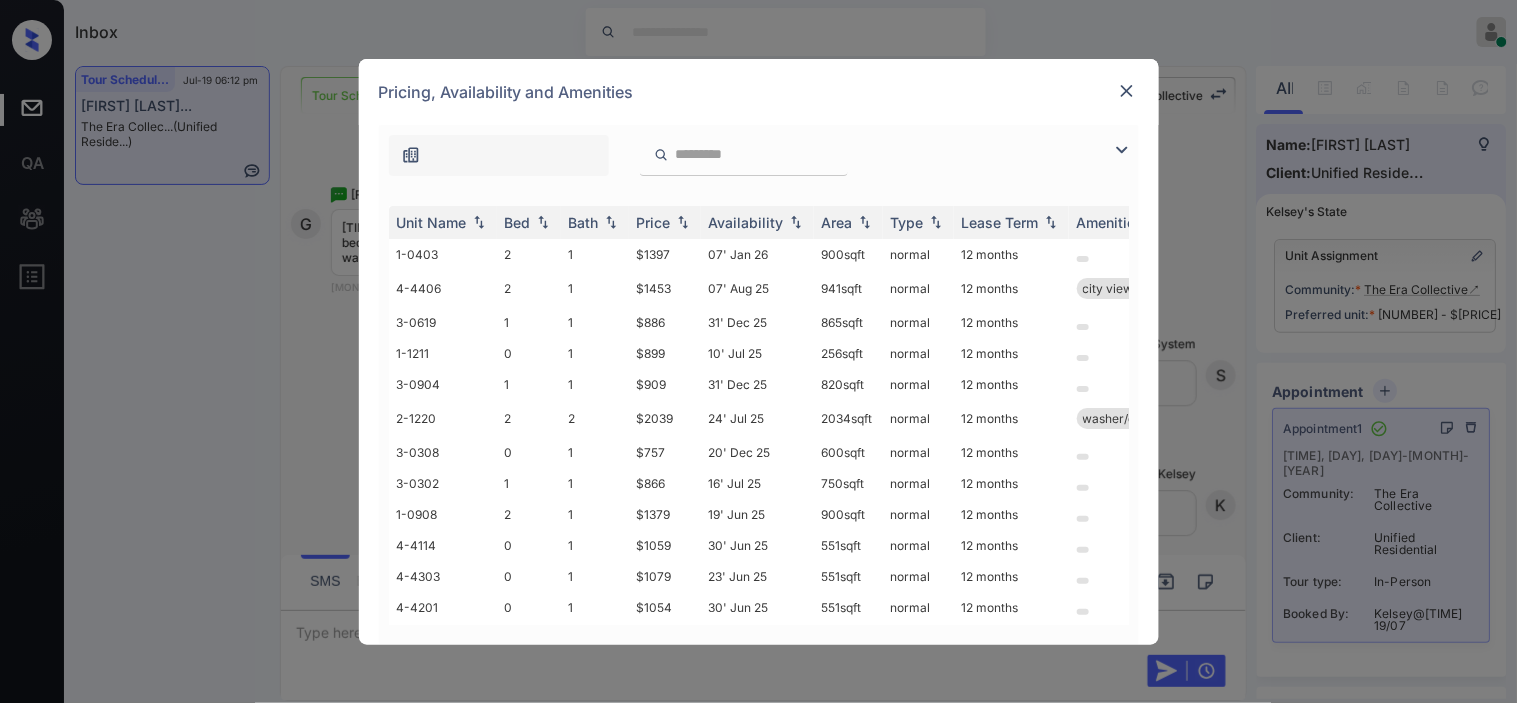click at bounding box center (1122, 150) 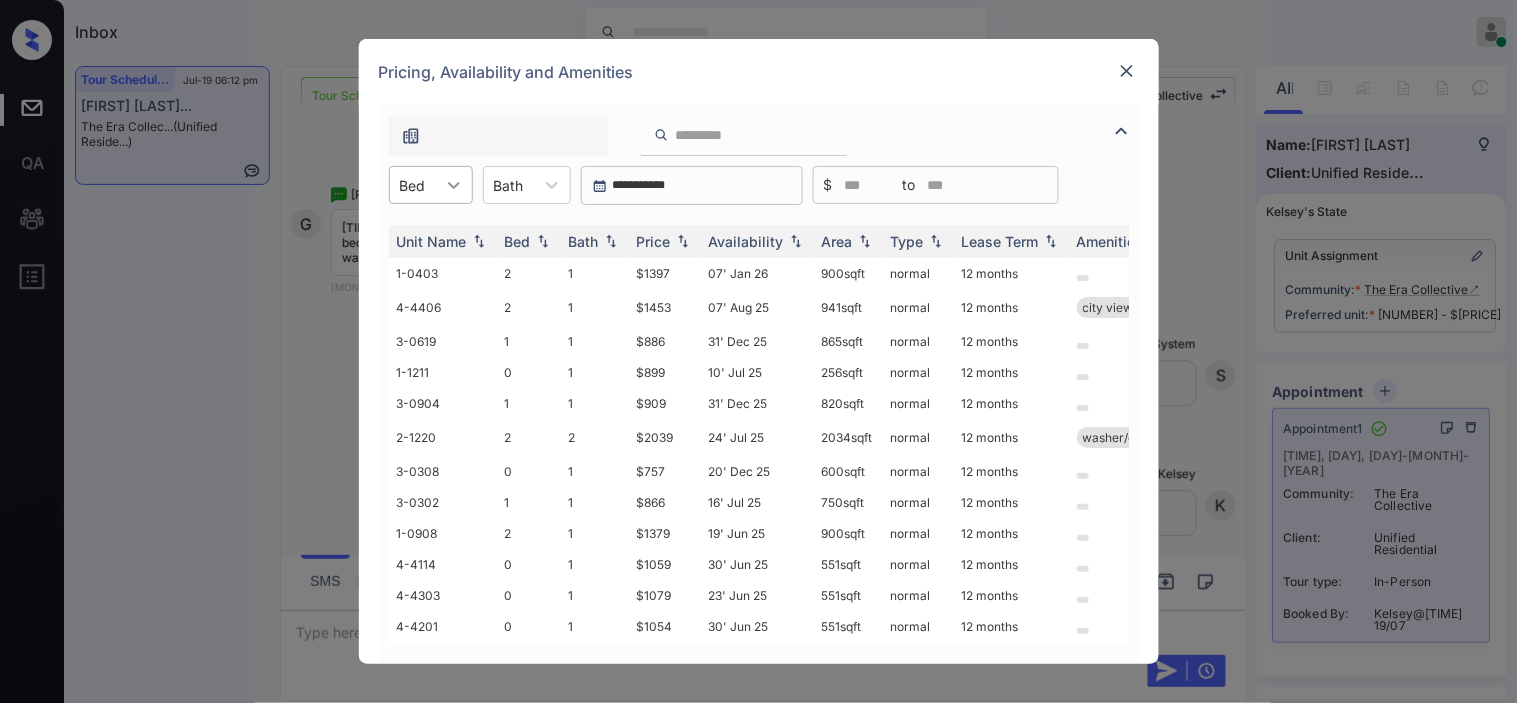 click 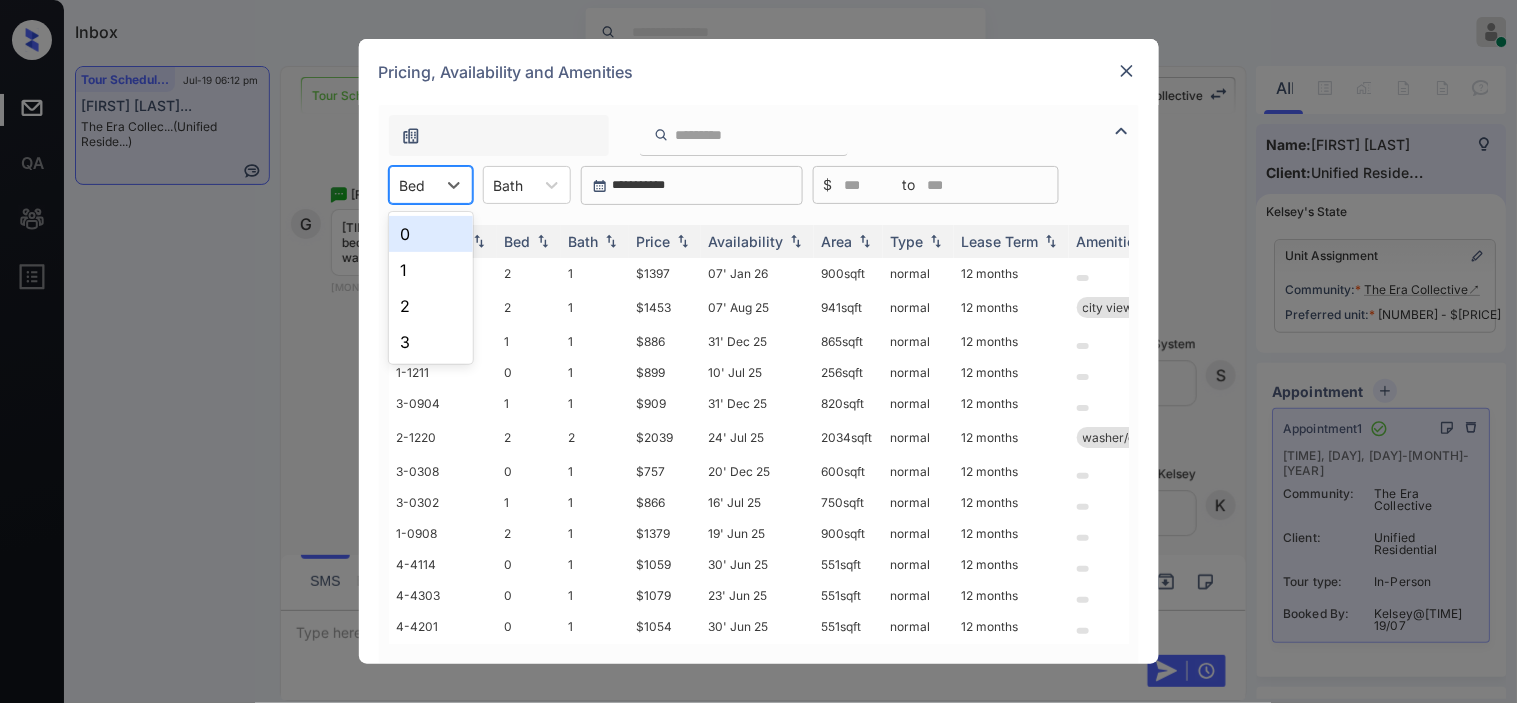 click on "1" at bounding box center [431, 270] 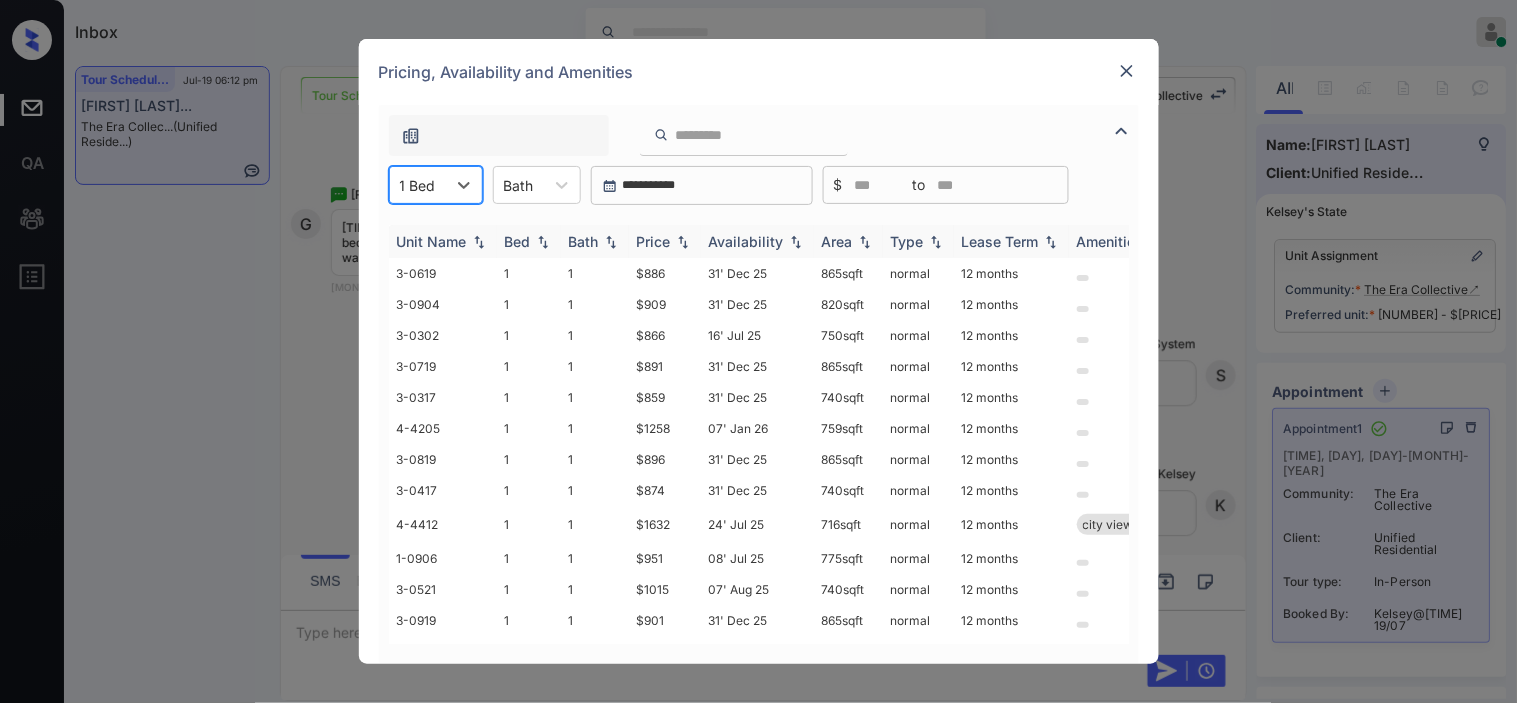 click at bounding box center [683, 242] 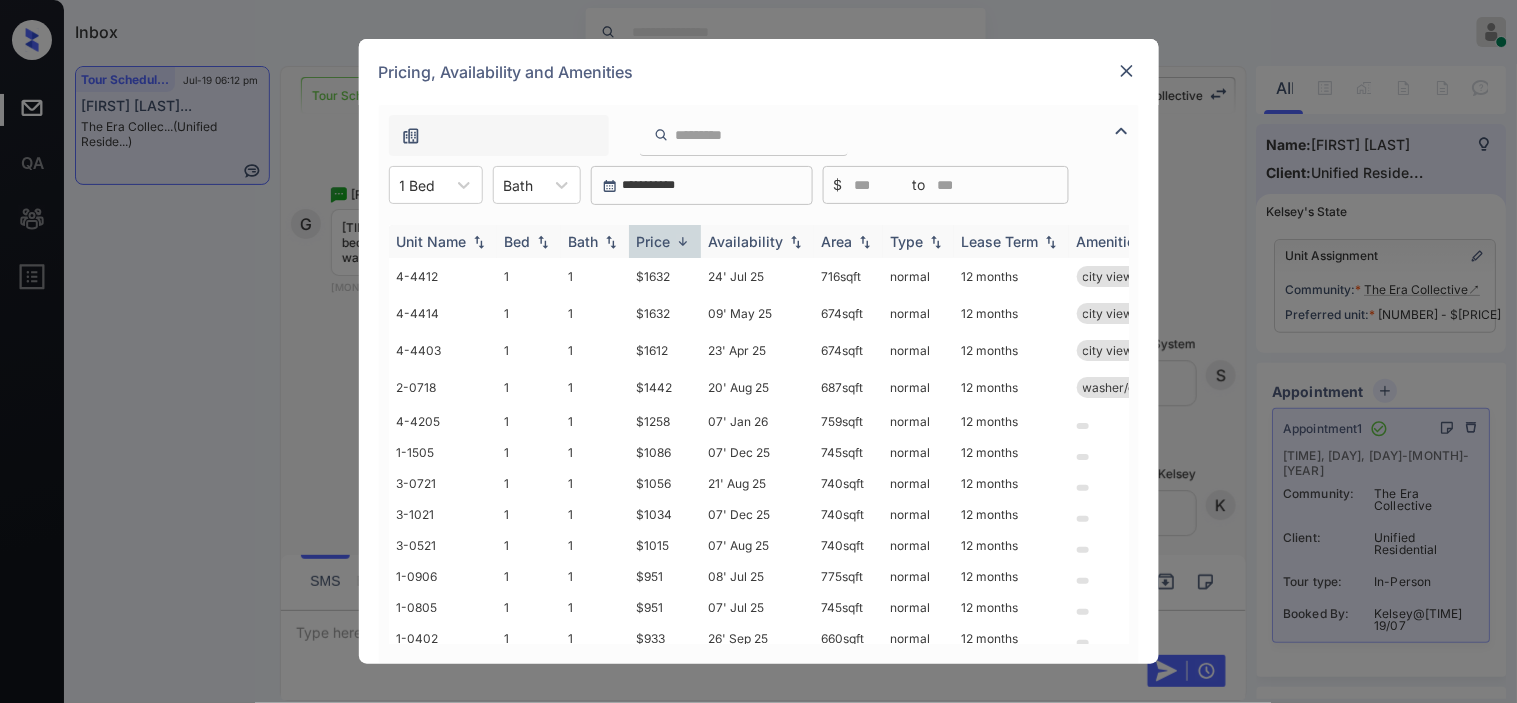 click at bounding box center (683, 241) 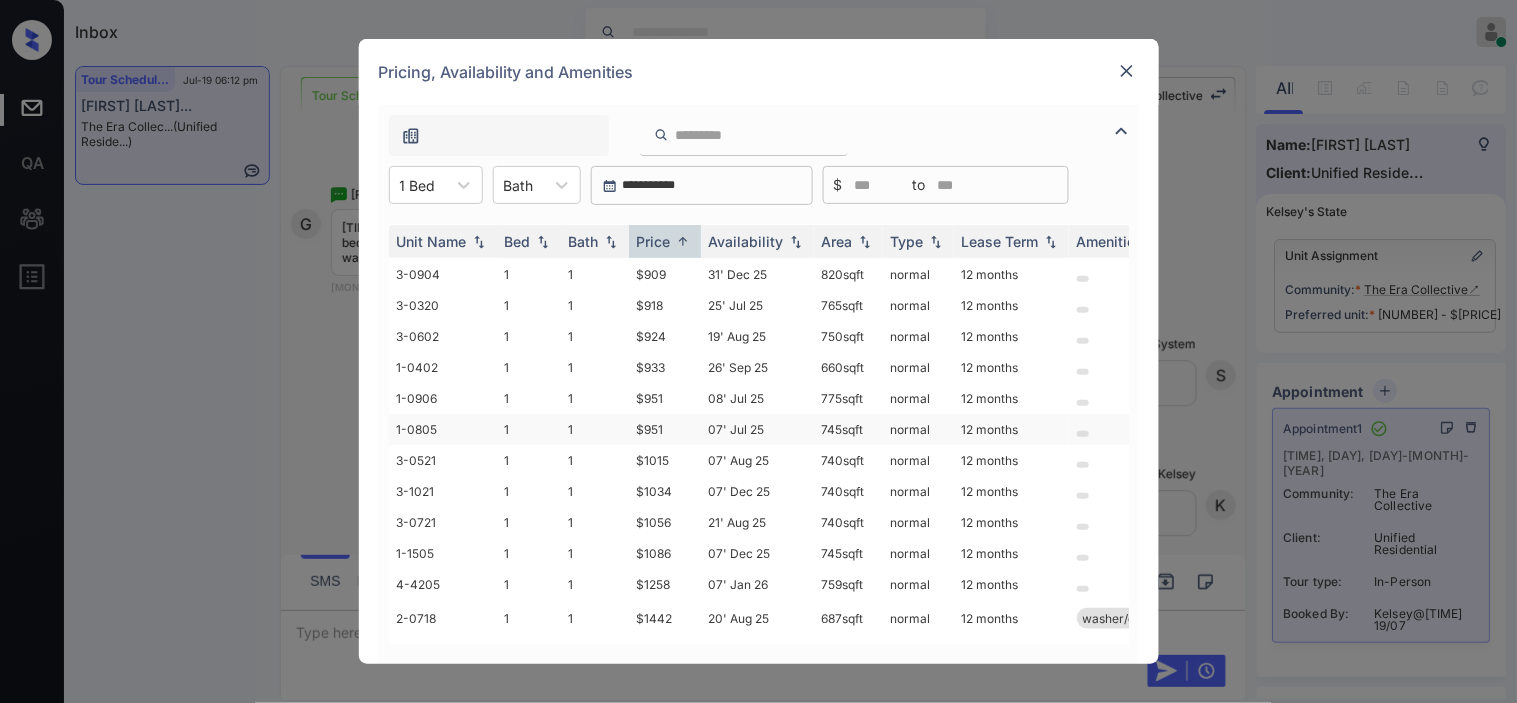 scroll, scrollTop: 0, scrollLeft: 0, axis: both 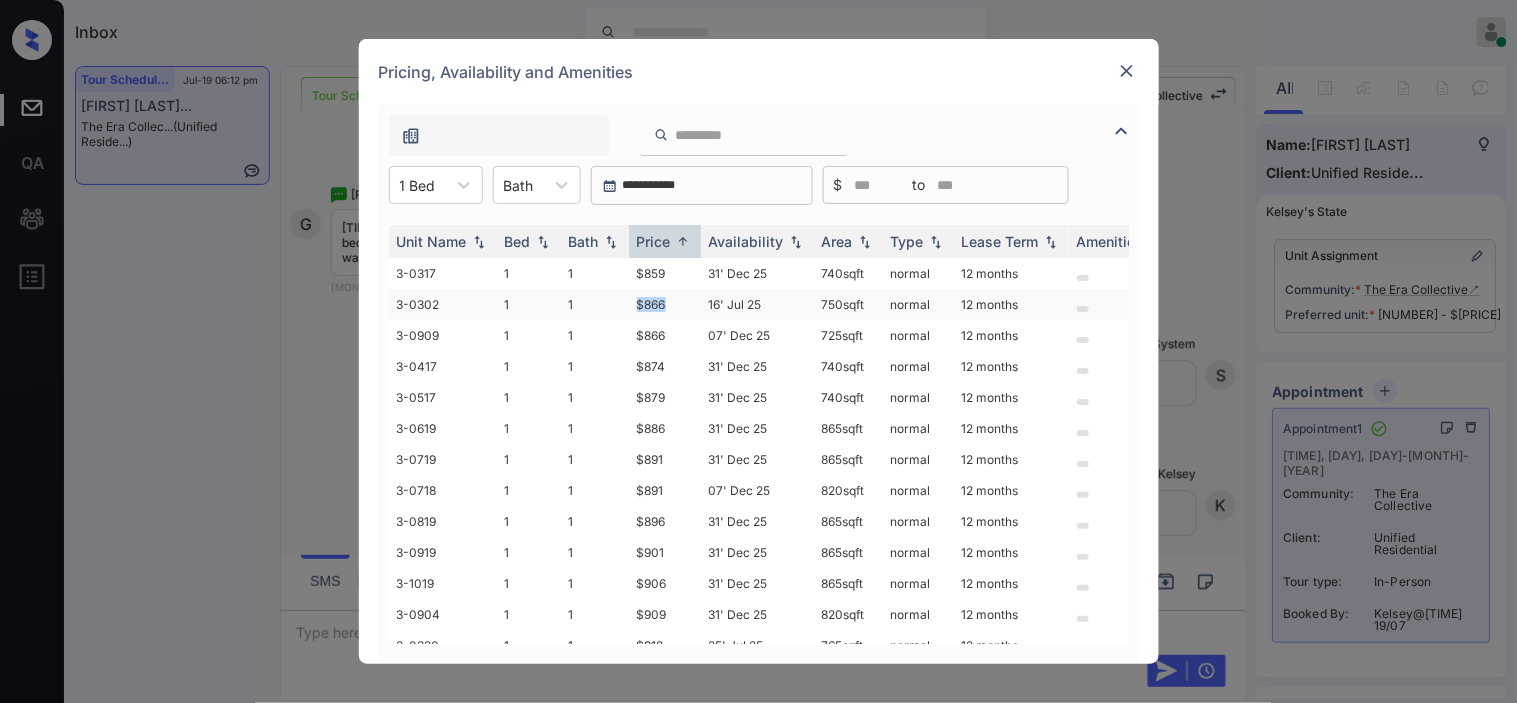 drag, startPoint x: 631, startPoint y: 297, endPoint x: 694, endPoint y: 302, distance: 63.1981 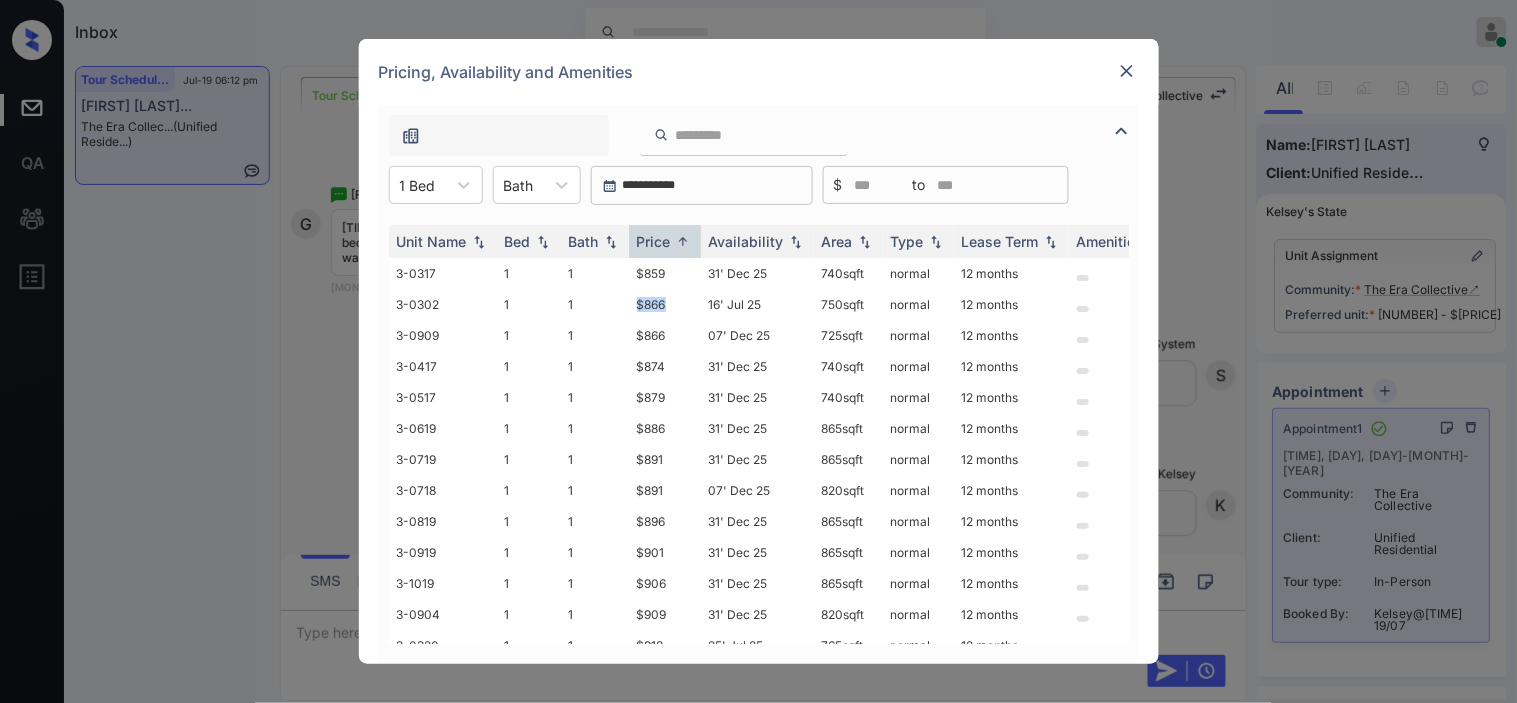 click at bounding box center [1127, 71] 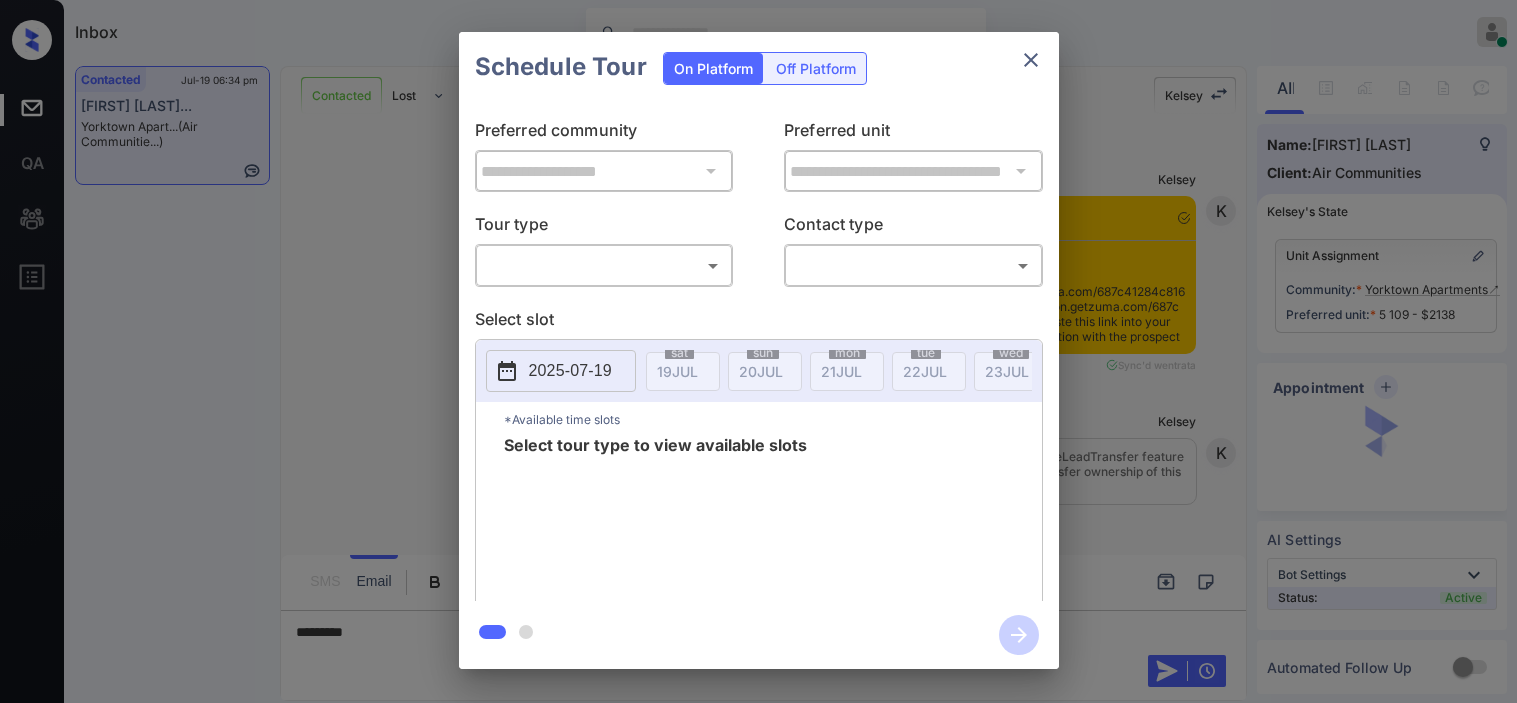 scroll, scrollTop: 0, scrollLeft: 0, axis: both 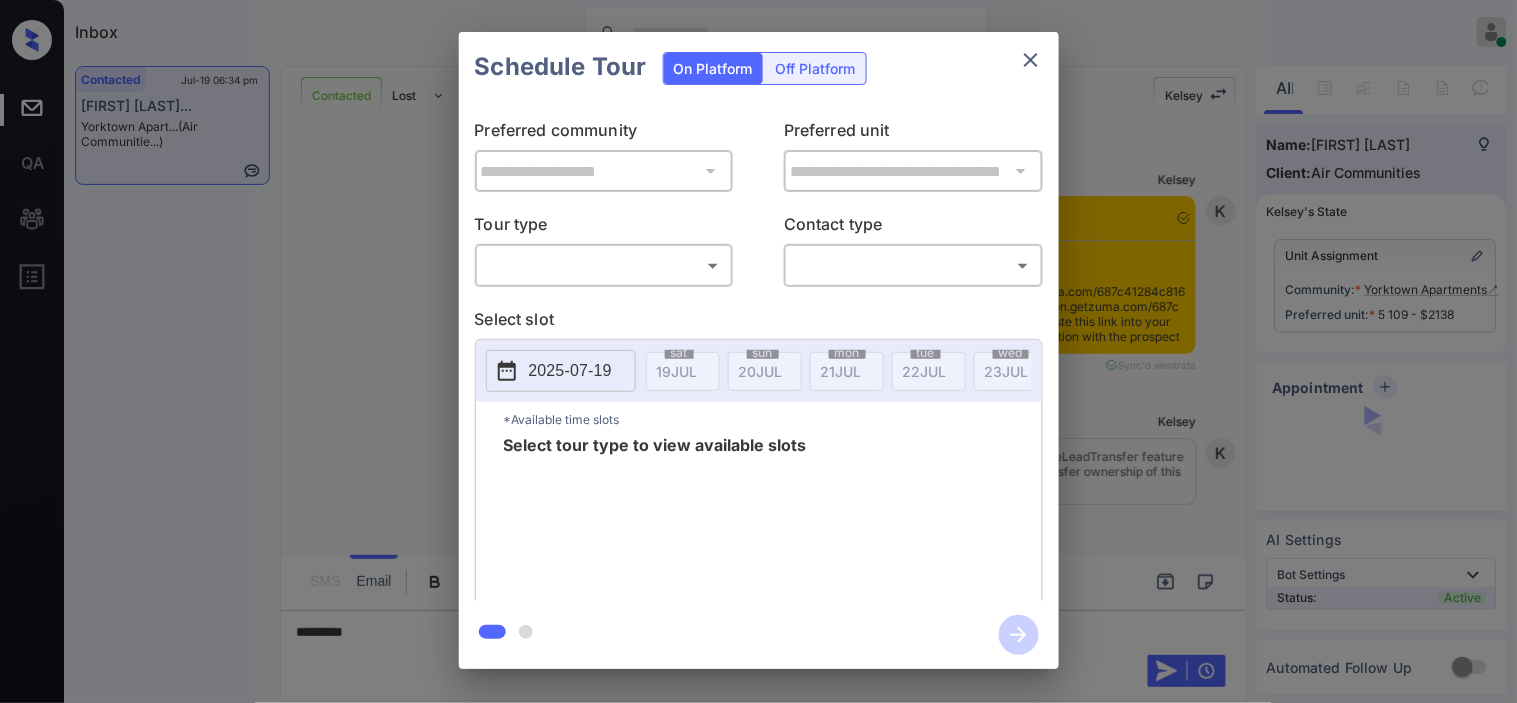 click on "Inbox Kristine Capara Online Set yourself   offline Set yourself   on break Profile Switch to  dark  mode Sign out Contacted Jul-19 06:34 pm   [FIRST] [LAST]... Yorktown Apart...  (Air Communitie...) Contacted Lost Lead Sentiment: Angry Upon sliding the acknowledgement:  Lead will move to lost stage. * ​ SMS and call option will be set to opt out. AFM will be turned off for the lead. Kelsey New Message Kelsey Notes Note: <a href="https://conversation.getzuma.com/687c41284c816e0795569de8">https://conversation.getzuma.com/687c41284c816e0795569de8</a> - Paste this link into your browser to view Kelsey’s conversation with the prospect Jul 19, 2025 06:06 pm  Sync'd w  entrata K New Message Kelsey Due to the activation of disableLeadTransfer feature flag, Kelsey will no longer transfer ownership of this CRM guest card Jul 19, 2025 06:06 pm K New Message Zuma Lead transferred to leasing agent: kelsey Jul 19, 2025 06:06 pm Z New Message Agent Lead created via ilsWebhook in Inbound stage. Jul 19, 2025 06:06 pm A A" at bounding box center [758, 351] 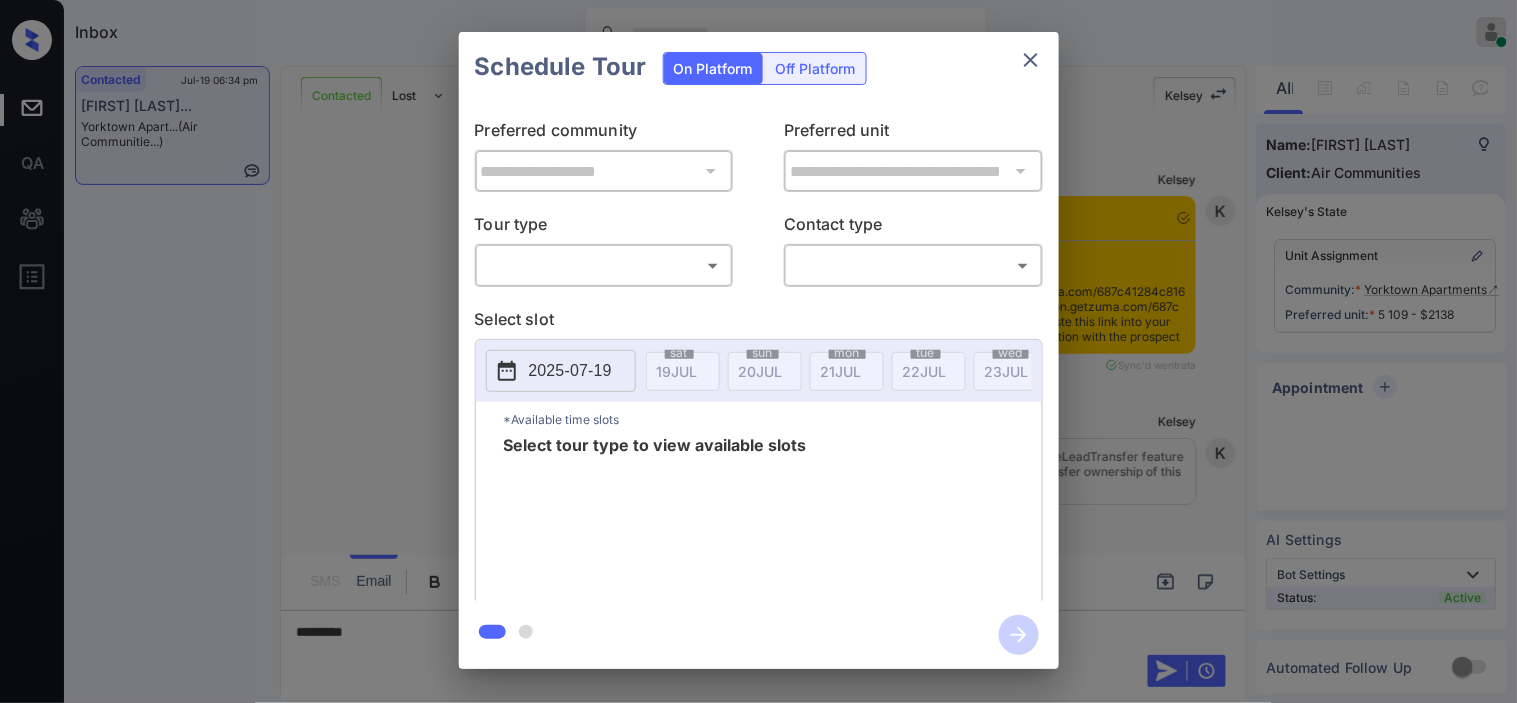 scroll, scrollTop: 2601, scrollLeft: 0, axis: vertical 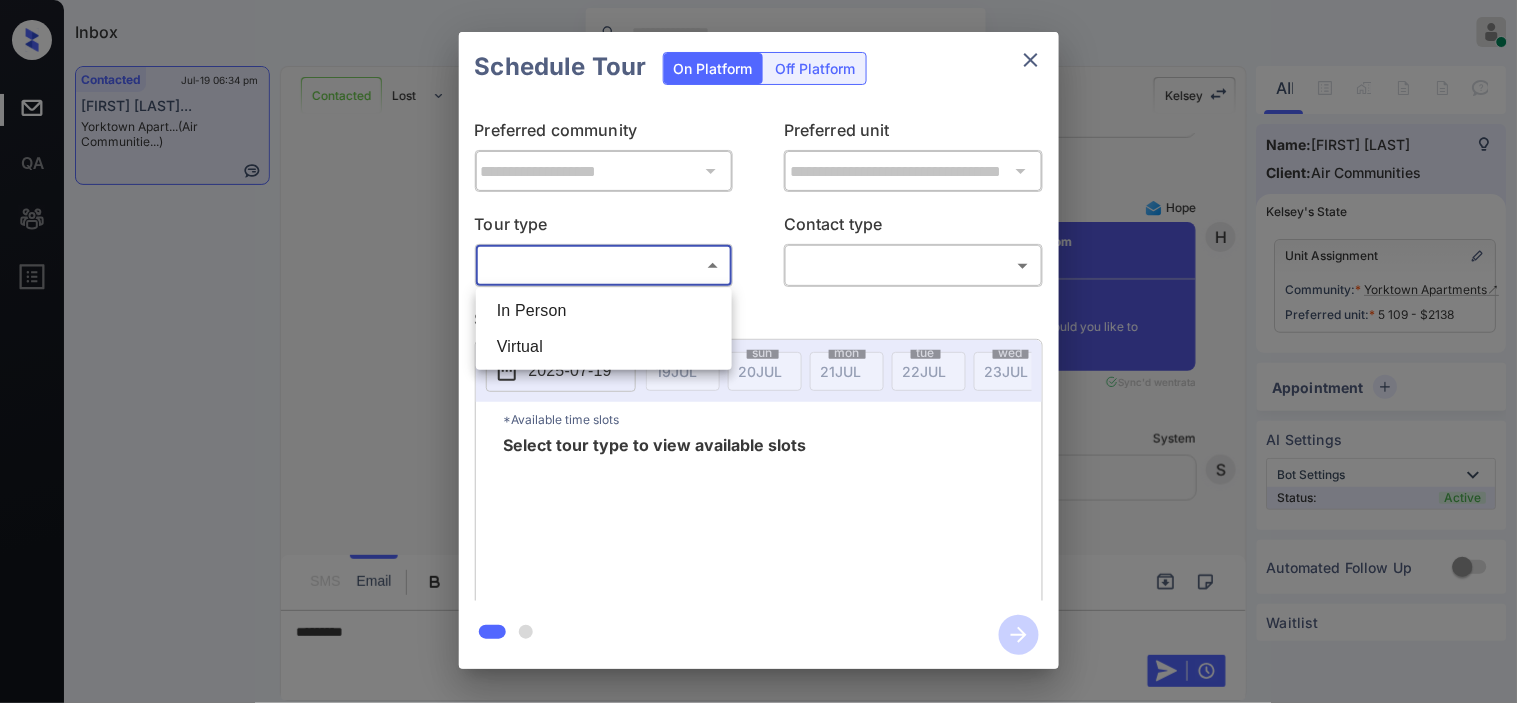 click on "In Person" at bounding box center [604, 311] 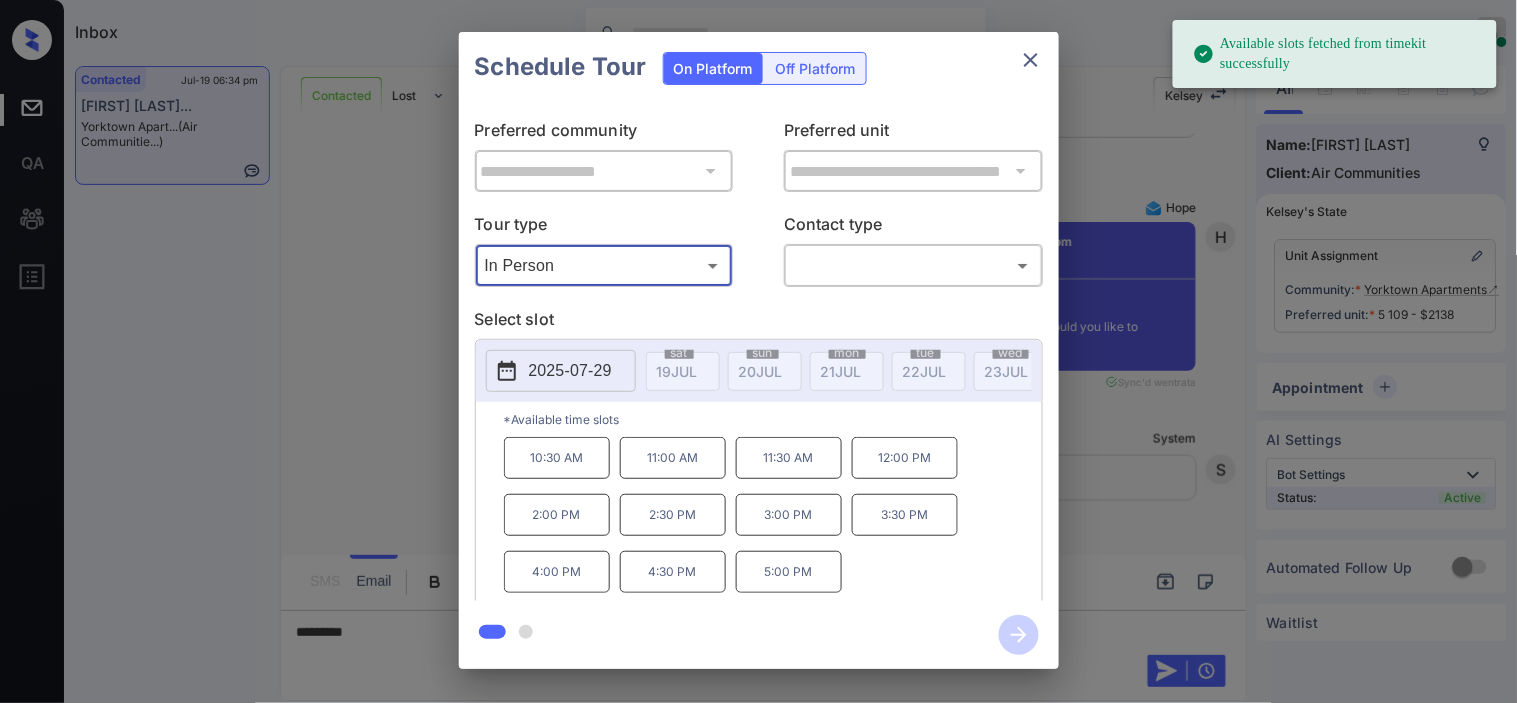 click on "2025-07-29" at bounding box center [561, 371] 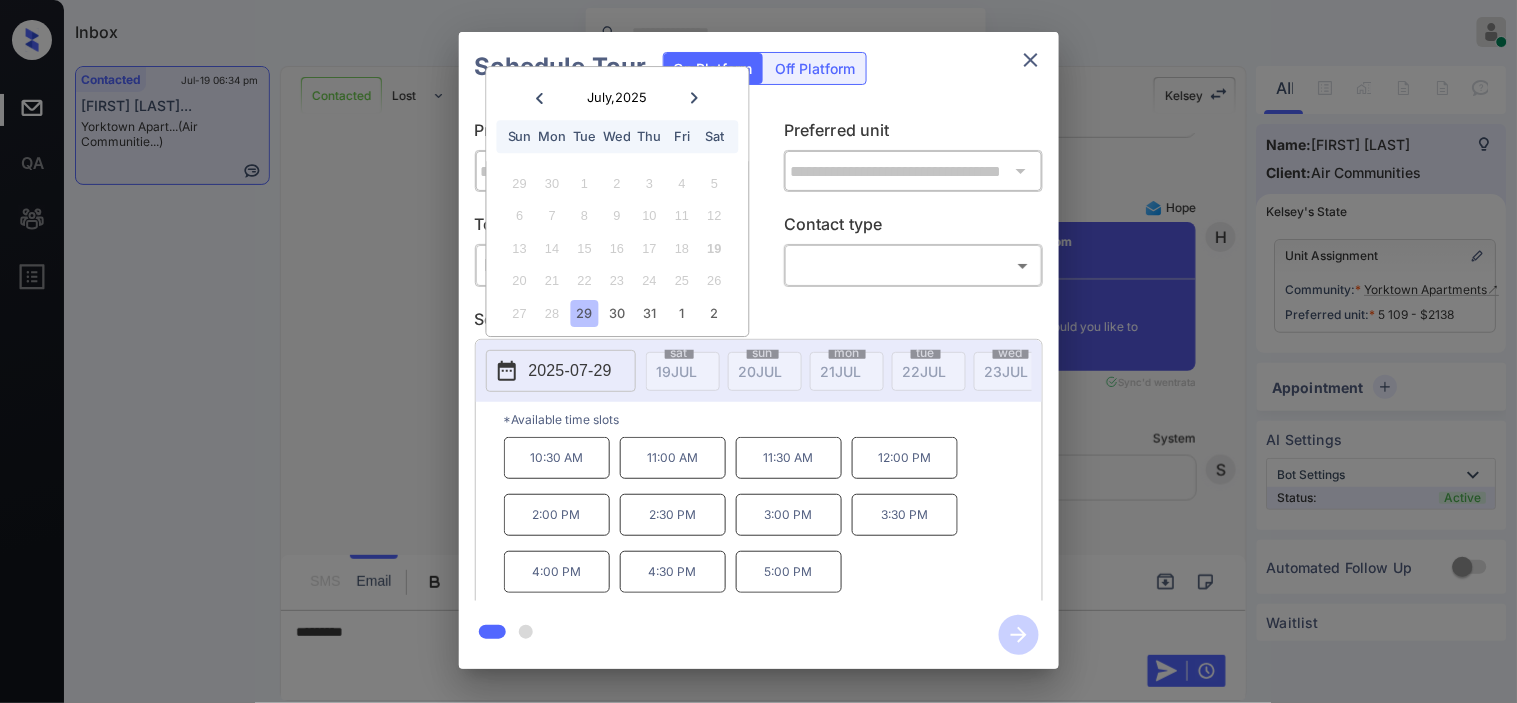 click 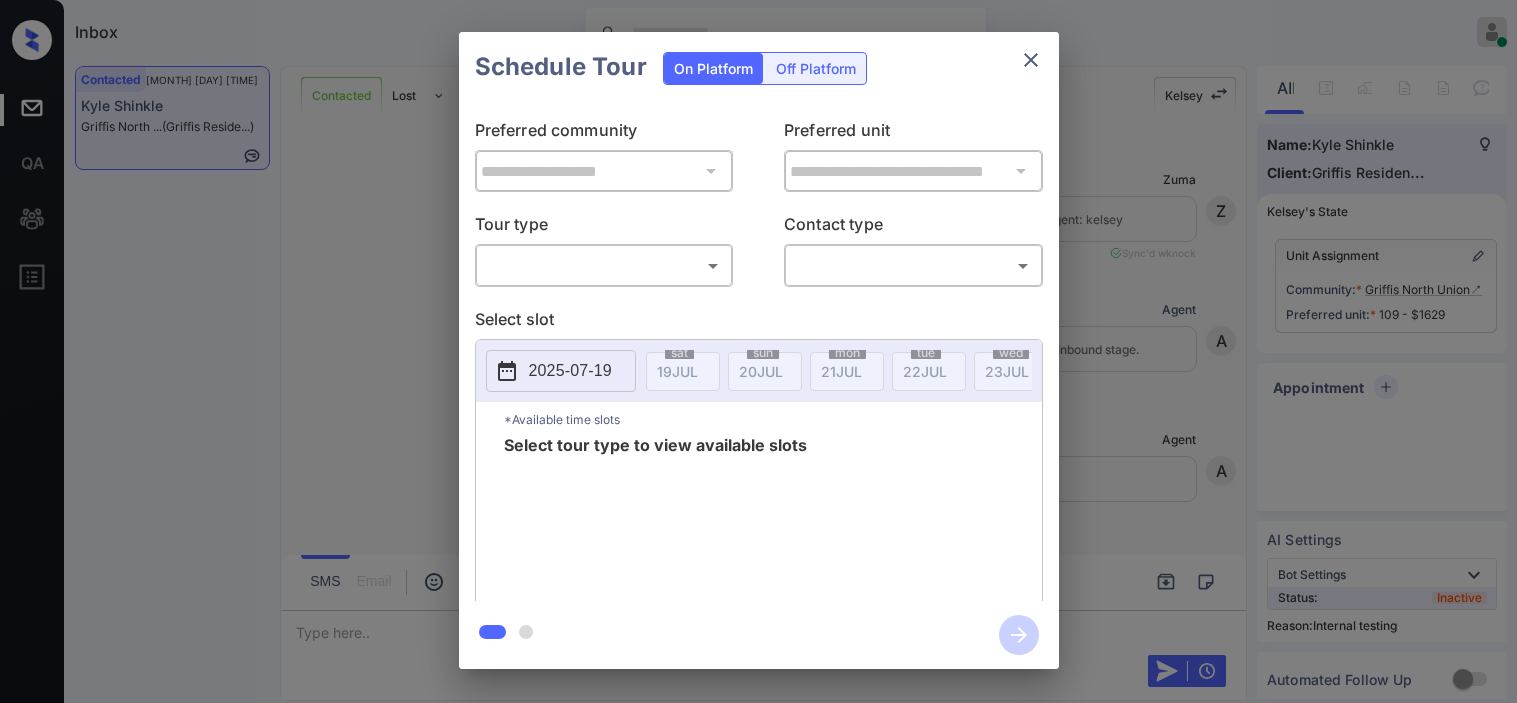 scroll, scrollTop: 0, scrollLeft: 0, axis: both 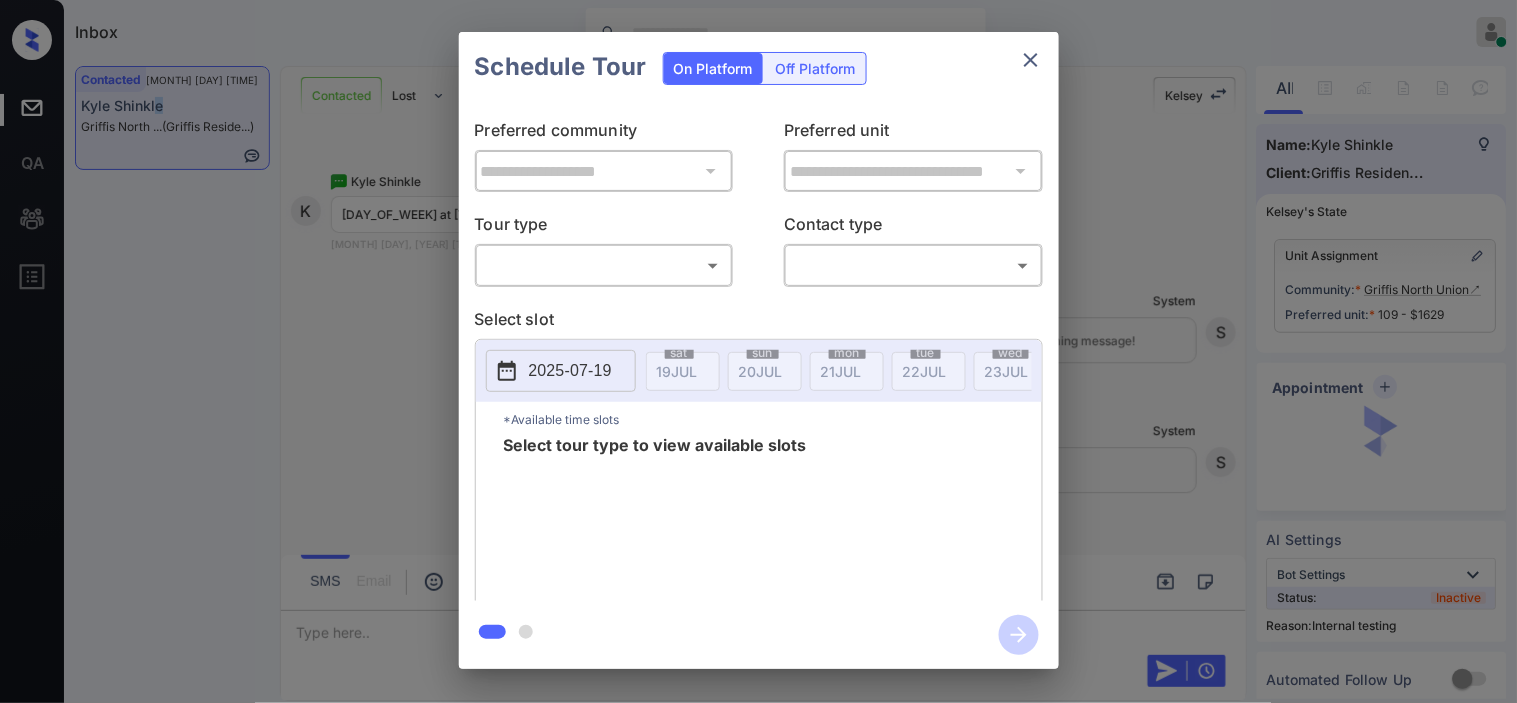 click on "Inbox Kristine Capara Online Set yourself   offline Set yourself   on break Profile Switch to  dark  mode Sign out Contacted Jul-19 07:00 pm   Kyle Shinkle Griffis North ...  (Griffis Reside...) Contacted Lost Lead Sentiment: Angry Upon sliding the acknowledgement:  Lead will move to lost stage. * ​ SMS and call option will be set to opt out. AFM will be turned off for the lead. Kelsey New Message Zuma Lead transferred to leasing agent: kelsey Jul 19, 2025 06:08 pm  Sync'd w  knock Z New Message Agent Lead created via webhook in Inbound stage. Jul 19, 2025 06:08 pm A New Message Agent AFM Request sent to Kelsey. Jul 19, 2025 06:08 pm A New Message Agent Notes Note: Structured Note:
Move In Date: 2025-08-01
Jul 19, 2025 06:08 pm A New Message Kelsey Hi Kyle, this is Kelsey reaching out because I saw you submitted an inquiry for Griffis North Union. Would you like to schedule a tour or know any additional information? Also, please confirm that this is the best method to contact you. Jul 19, 2025 06:08 pm" at bounding box center (758, 351) 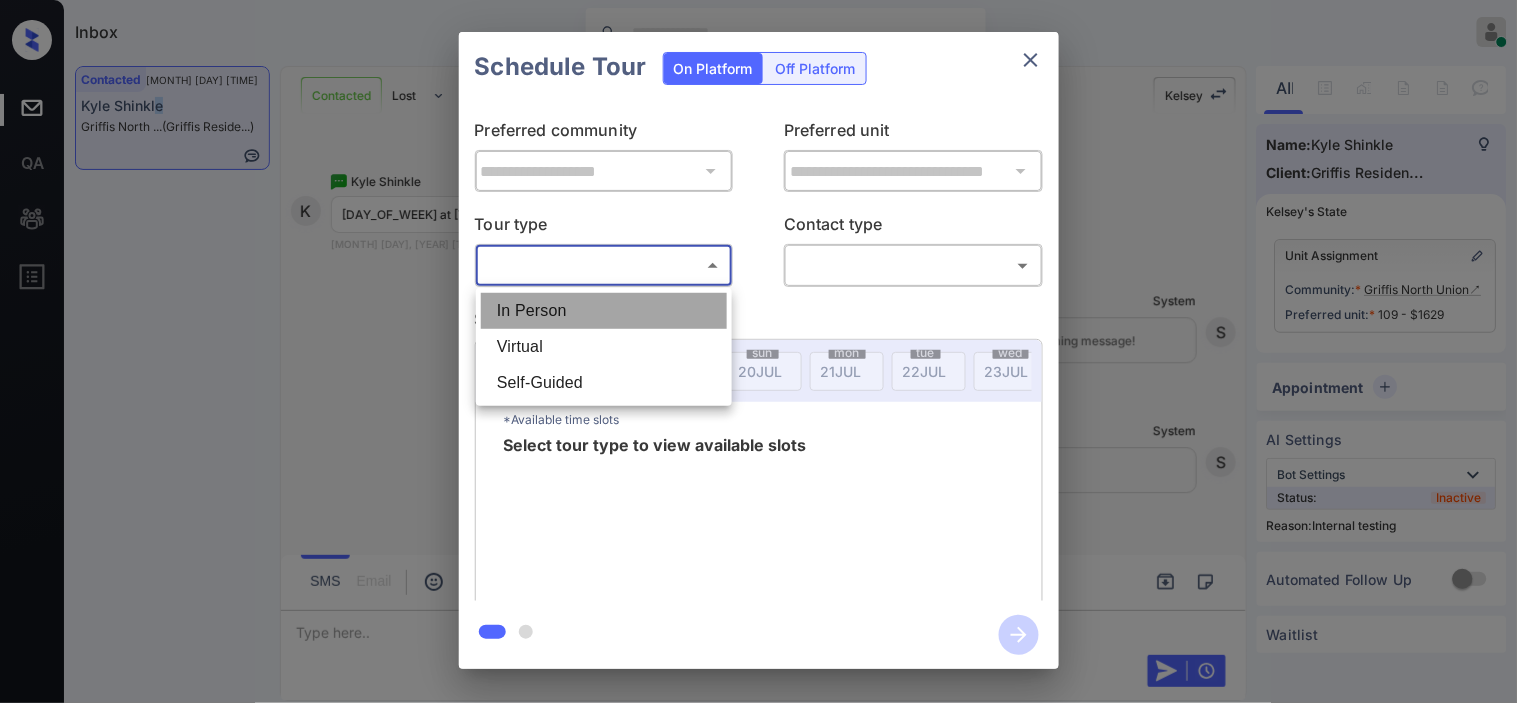 click on "In Person" at bounding box center (604, 311) 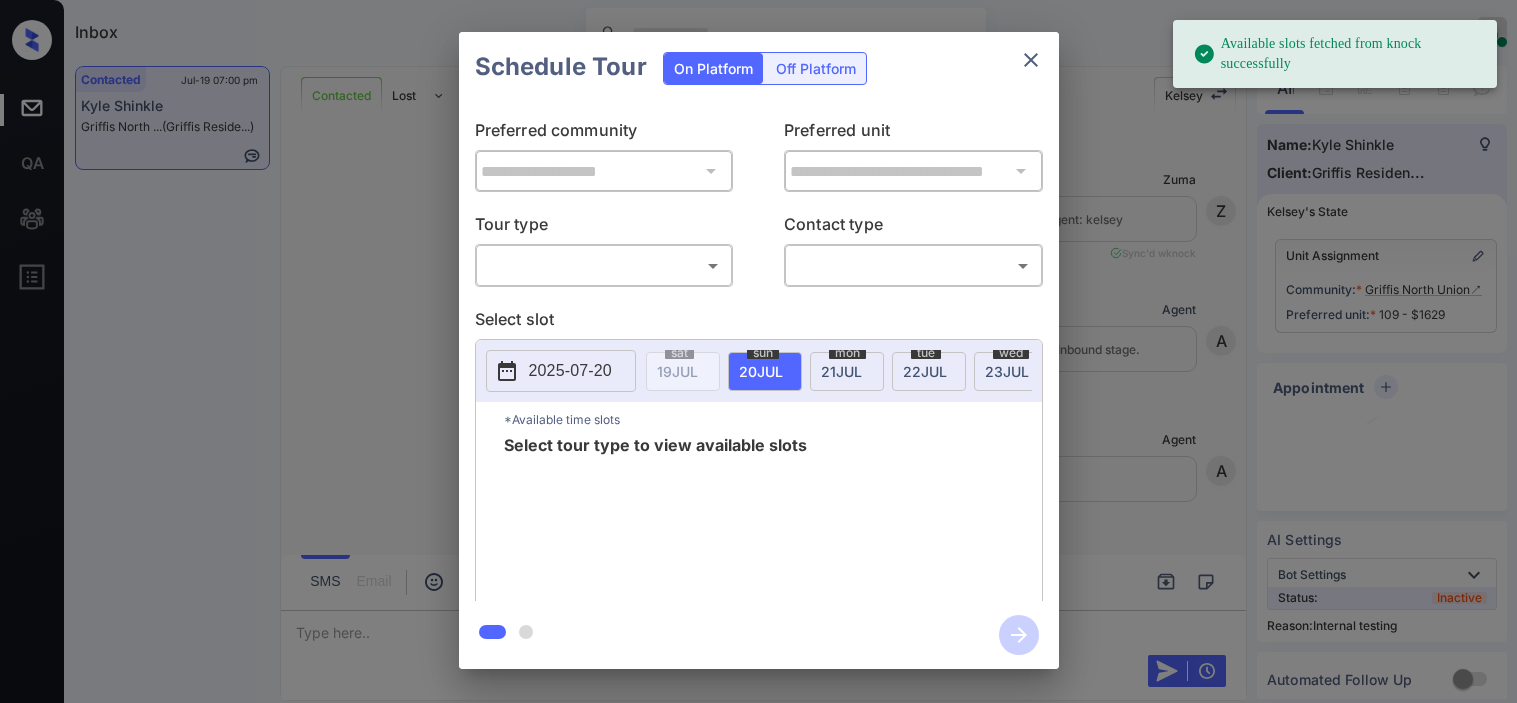 scroll, scrollTop: 0, scrollLeft: 0, axis: both 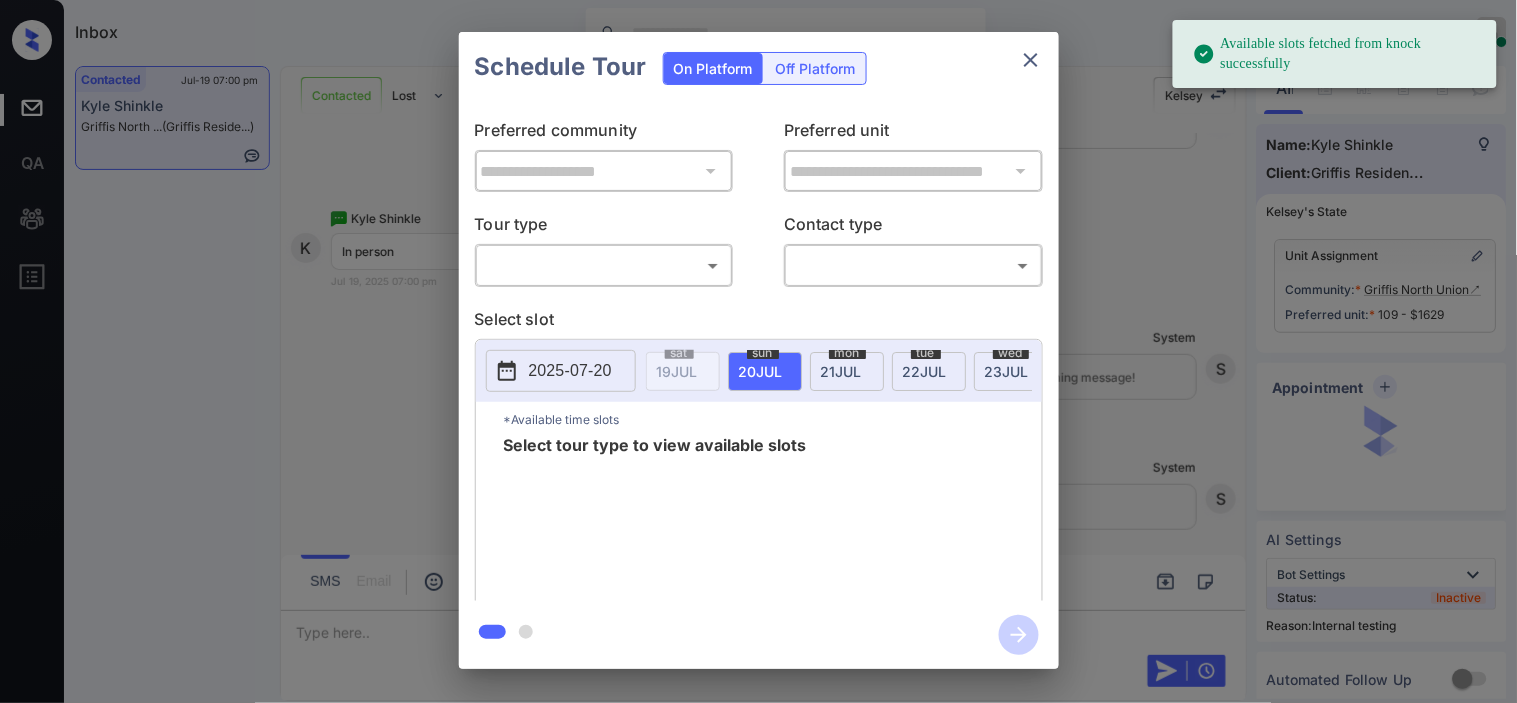 click on "Available slots fetched from knock successfully Inbox [FIRST] [LAST] Online Set yourself   offline Set yourself   on break Profile Switch to  dark  mode Sign out Contacted [DATE] [TIME]   [FIRST] [LAST] [LOCATION] ...  (Griffis Reside...) Contacted Lost Lead Sentiment: Angry Upon sliding the acknowledgement:  Lead will move to lost stage. * ​ SMS and call option will be set to opt out. AFM will be turned off for the lead. [FIRST] New Message Zuma Lead transferred to leasing agent: [FIRST] [DATE] [TIME]  Sync'd w  knock Z New Message Agent Lead created via webhook in Inbound stage. [DATE] [TIME] A New Message Agent AFM Request sent to [FIRST]. [DATE] [TIME] A New Message Agent Notes Note: Structured Note:
Move In Date: [DATE]
[DATE] [TIME] A New Message [FIRST] [DATE] [TIME]   | TemplateAFMSms  Sync'd w  knock K New Message [FIRST] Lead archived by [FIRST]! [DATE] [TIME] K New Message [FIRST] This is the best way contact me  [DATE] [TIME]   K" at bounding box center [758, 351] 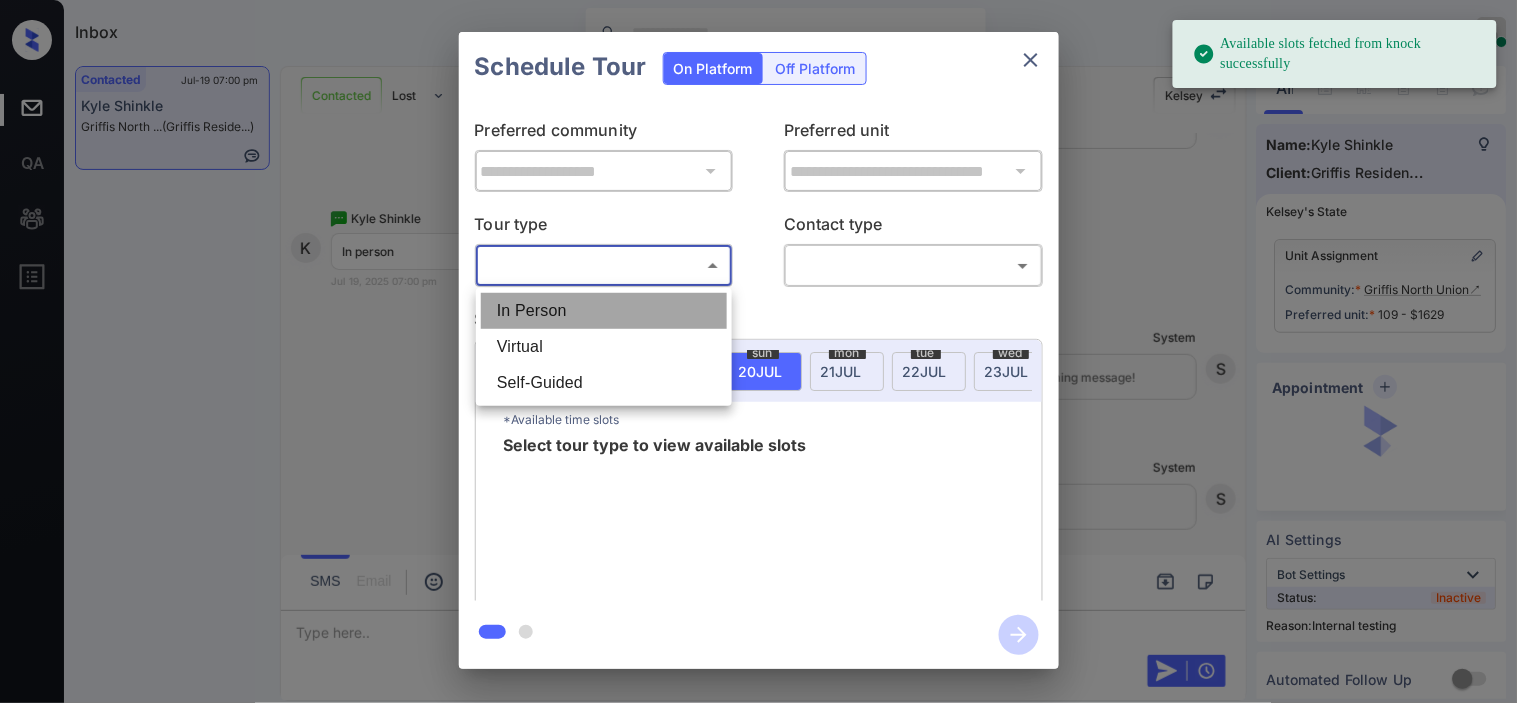 click on "In Person" at bounding box center (604, 311) 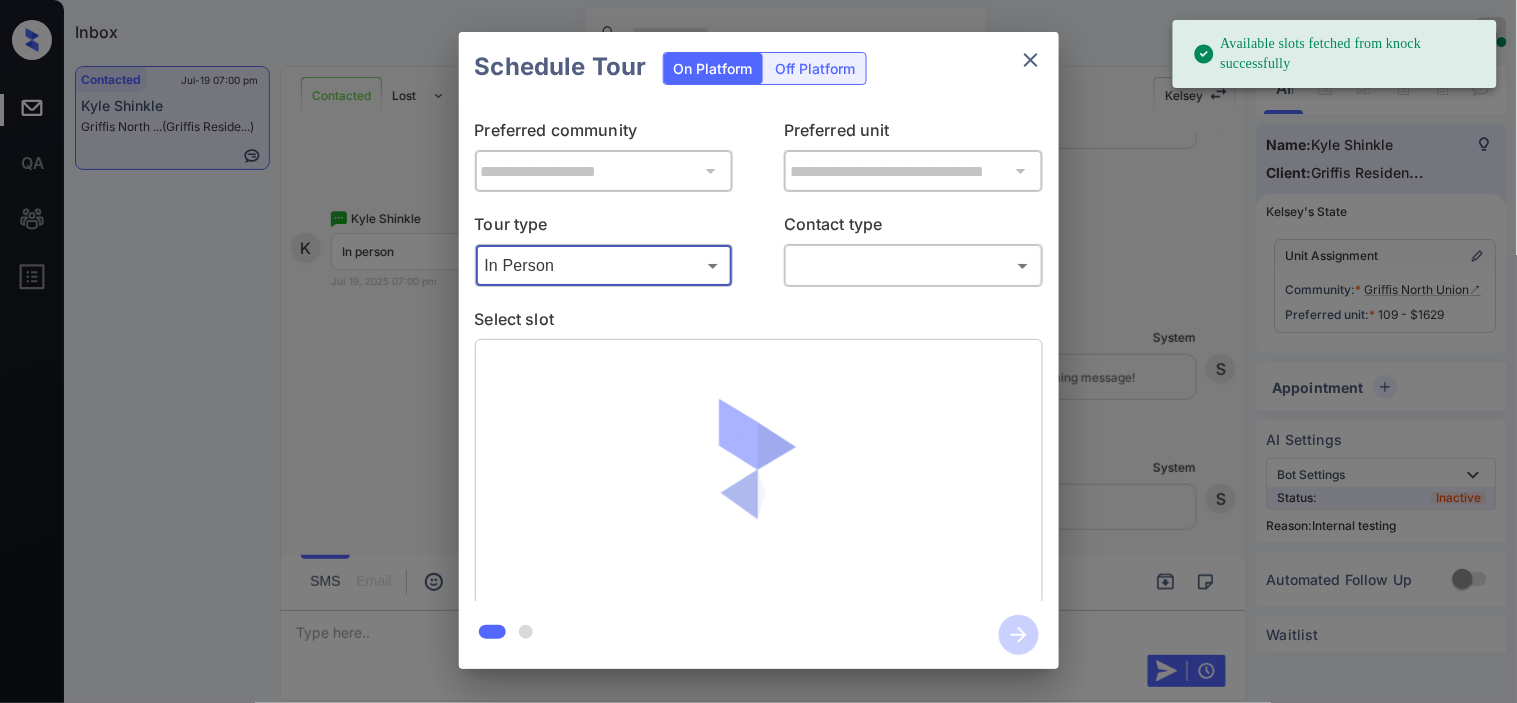click on "Available slots fetched from knock successfully Inbox [FIRST] [LAST] Online Set yourself   offline Set yourself   on break Profile Switch to  dark  mode Sign out Contacted [DATE] [TIME]   [FIRST] [LAST] [LOCATION] ...  (Griffis Reside...) Contacted Lost Lead Sentiment: Angry Upon sliding the acknowledgement:  Lead will move to lost stage. * ​ SMS and call option will be set to opt out. AFM will be turned off for the lead. [FIRST] New Message Zuma Lead transferred to leasing agent: [FIRST] [DATE] [TIME]  Sync'd w  knock Z New Message Agent Lead created via webhook in Inbound stage. [DATE] [TIME] A New Message Agent AFM Request sent to [FIRST]. [DATE] [TIME] A New Message Agent Notes Note: Structured Note:
Move In Date: [DATE]
[DATE] [TIME] A New Message [FIRST] [DATE] [TIME]   | TemplateAFMSms  Sync'd w  knock K New Message [FIRST] Lead archived by [FIRST]! [DATE] [TIME] K New Message [FIRST] This is the best way contact me  [DATE] [TIME]   K" at bounding box center [758, 351] 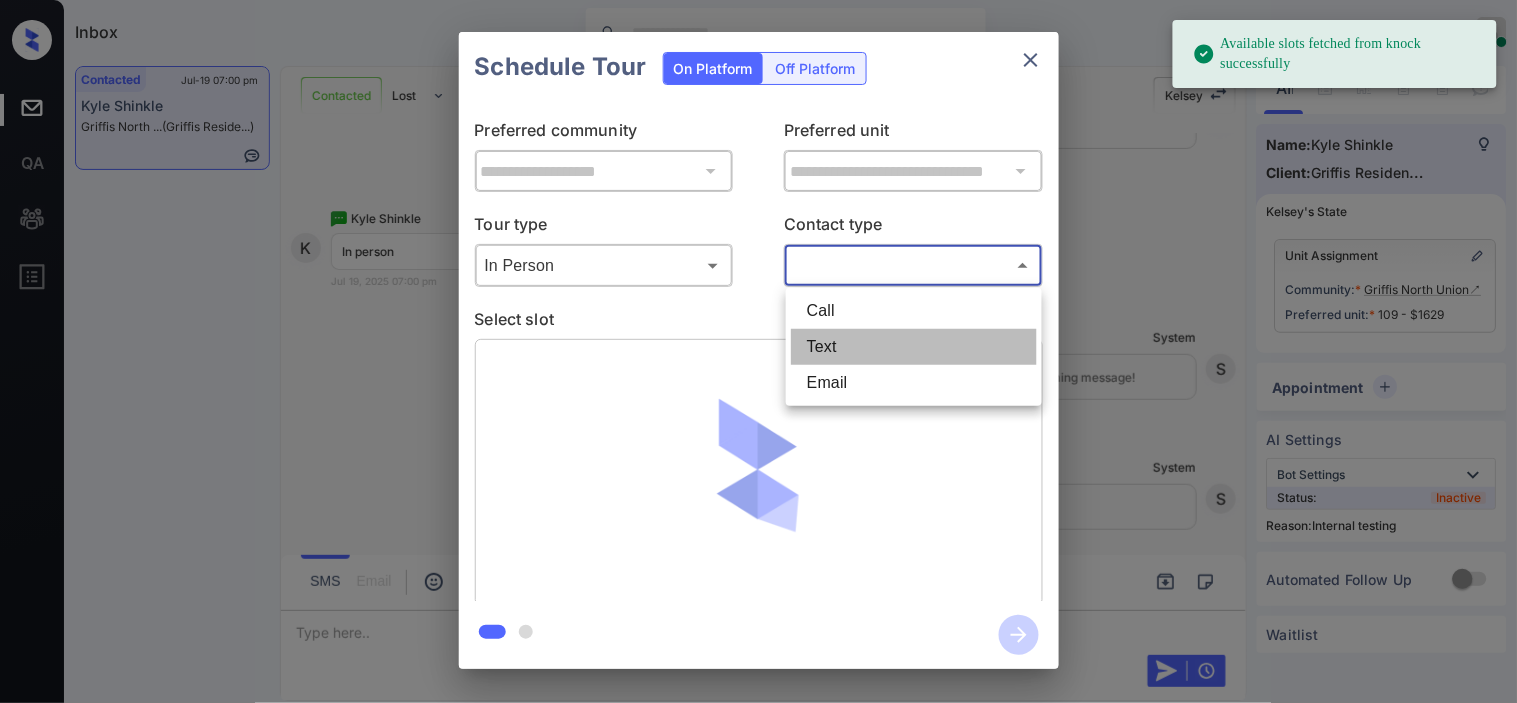 click on "Text" at bounding box center (914, 347) 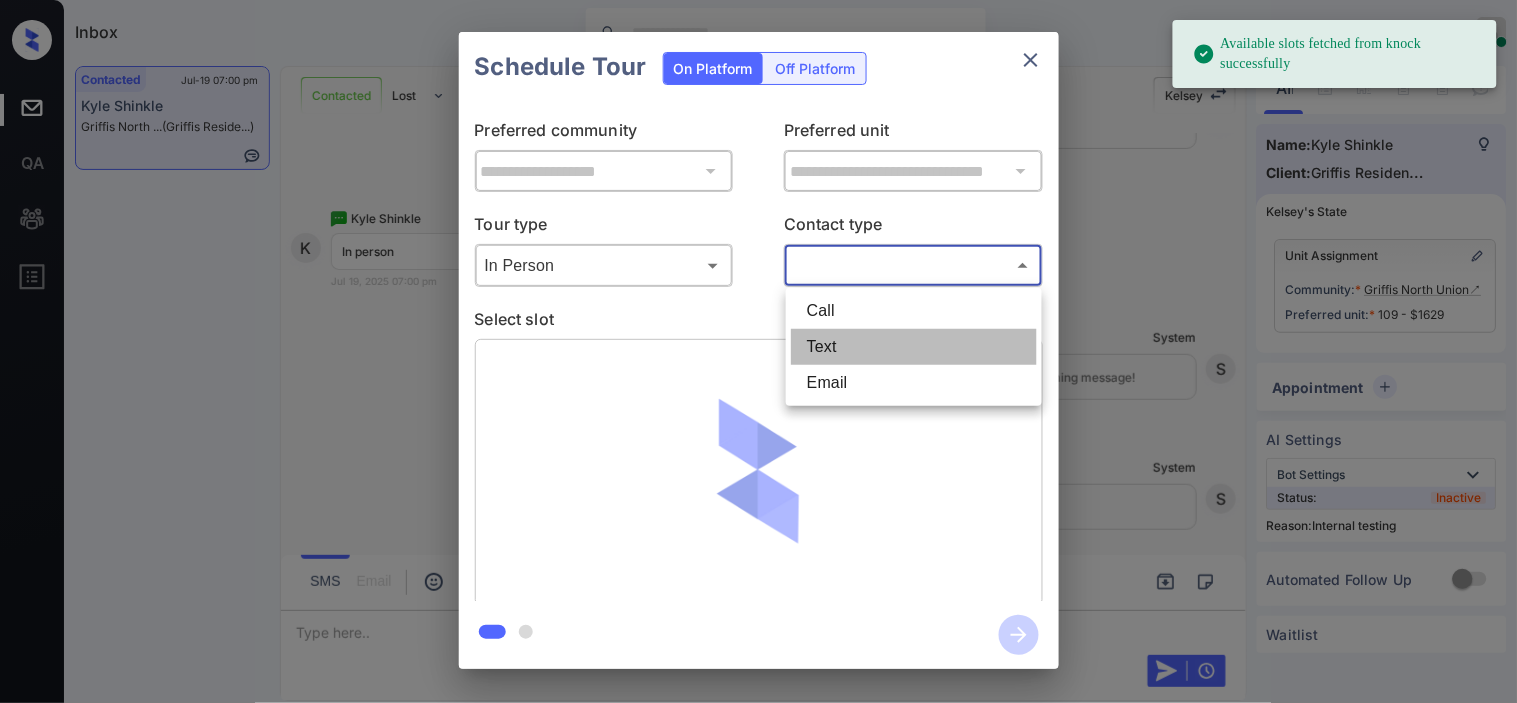 type on "****" 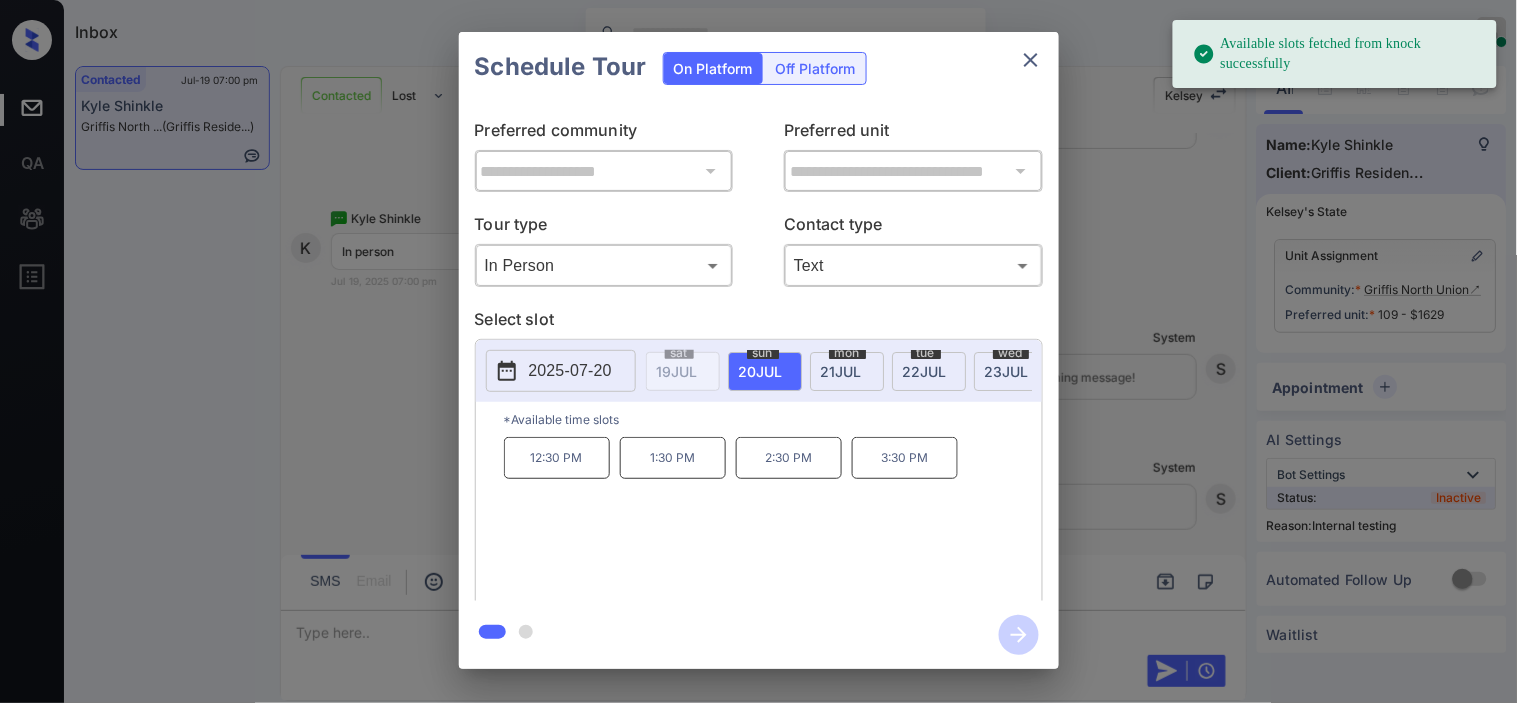 click on "2025-07-20" at bounding box center (570, 371) 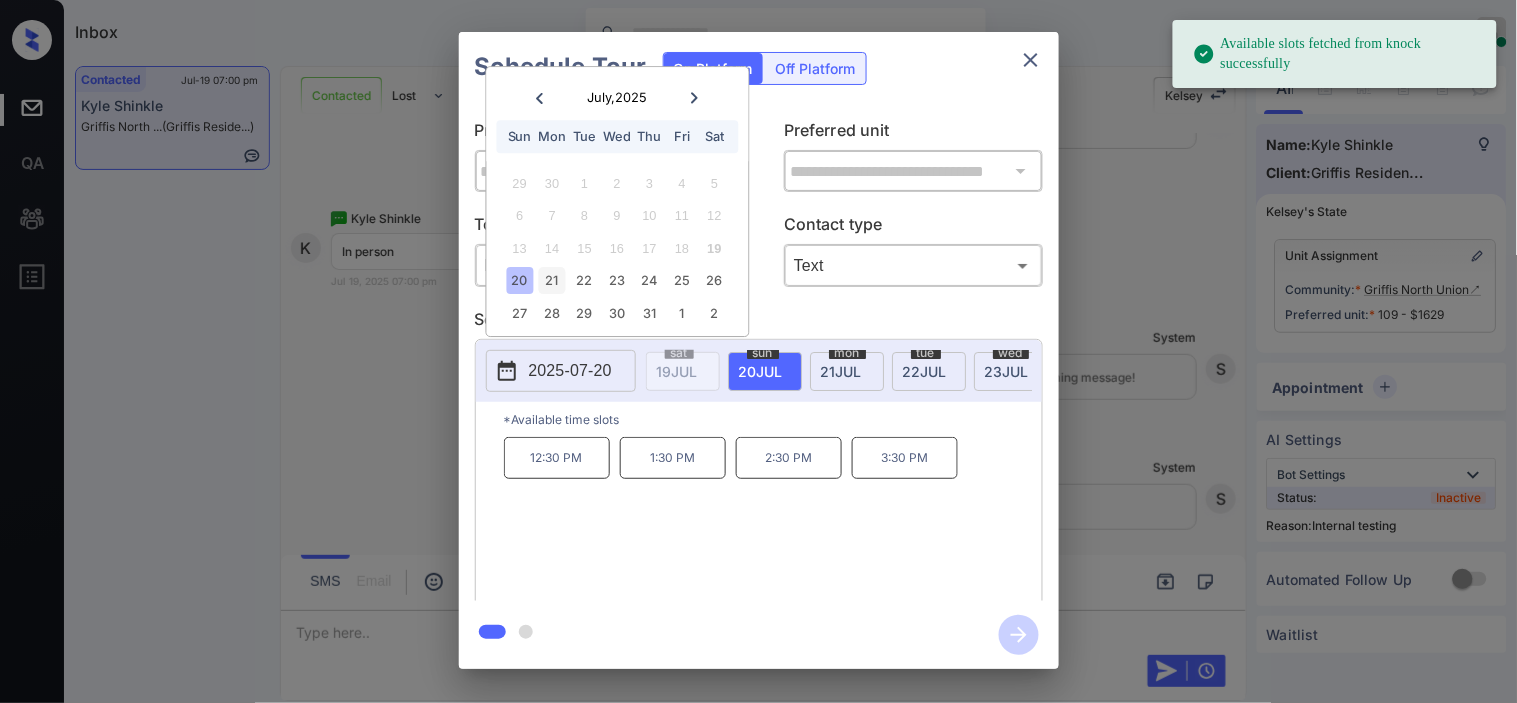 click on "21" at bounding box center (552, 281) 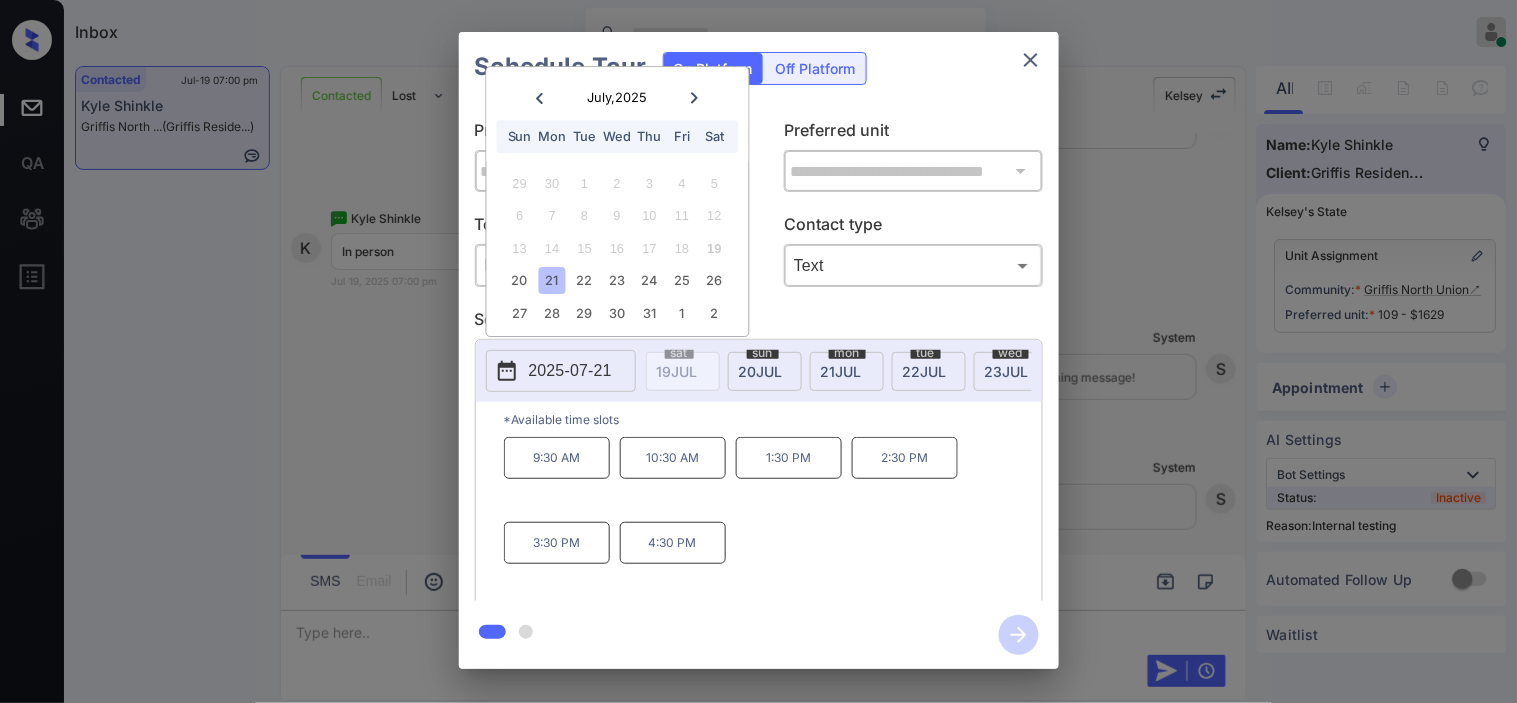click on "**********" at bounding box center [758, 350] 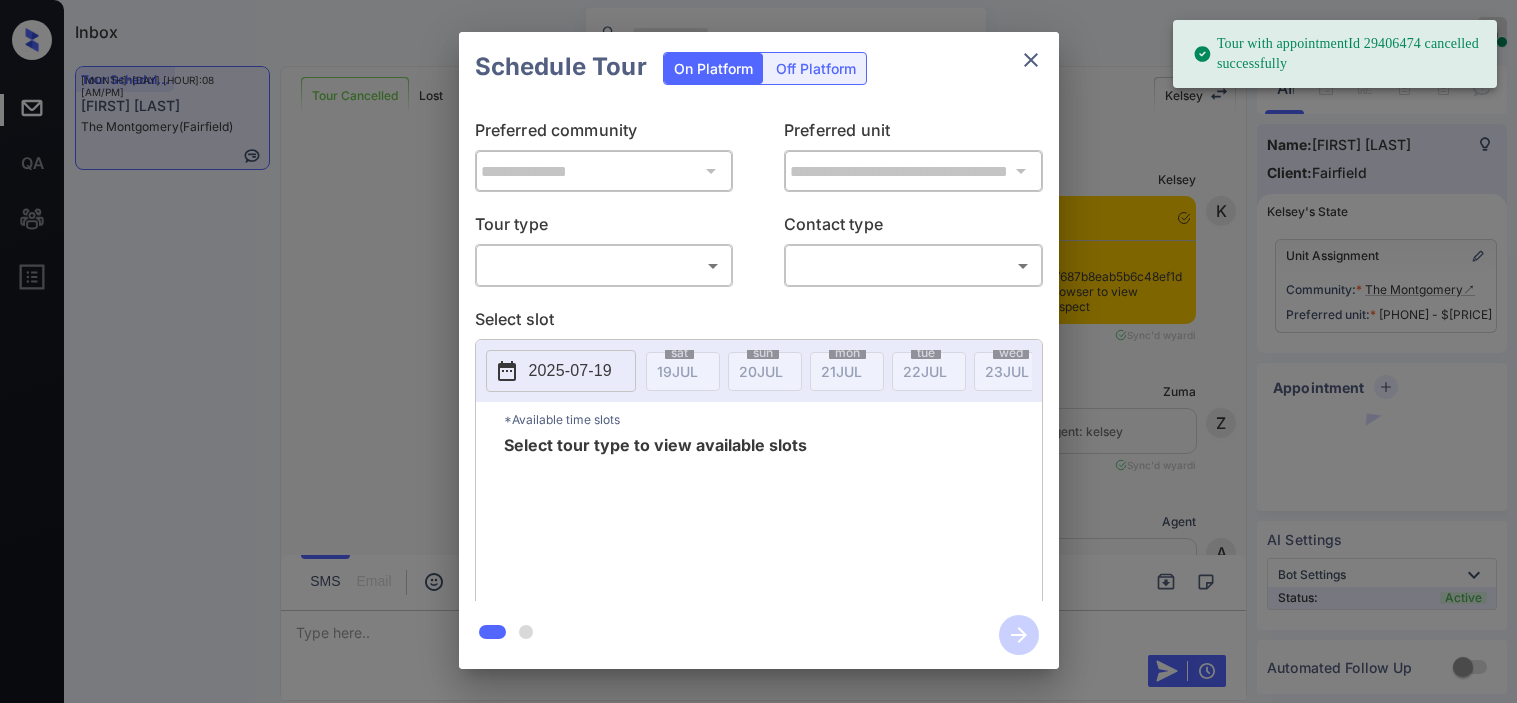 click on "Tour with appointmentId 29406474 cancelled successfully Inbox [FIRST] [LAST] Online Set yourself   offline Set yourself   on break Profile Switch to  dark  mode Sign out Tour Scheduled [MONTH]-19 [HOUR]:08 [AM/PM]   [FIRST] [LAST] The Montgomery  (Fairfield) Tour Cancelled Lost Lead Sentiment: Angry Upon sliding the acknowledgement:  Lead will move to lost stage. * ​ SMS and call option will be set to opt out. AFM will be turned off for the lead. [FIRST] New Message [FIRST] Notes Note: https://conversation.getzuma.com/687b8eab5b6c48ef1dd78fad - Paste this link into your browser to view [FIRST]’s conversation with the prospect [MONTH] 19, 2025 [HOUR]:25 [AM/PM]  Sync'd w  yardi K New Message Zuma Lead transferred to leasing agent: [FIRST] [MONTH] 19, 2025 [HOUR]:25 [AM/PM]  Sync'd w  yardi Z New Message Agent Lead created via leadPoller in Inbound stage. [MONTH] 19, 2025 [HOUR]:25 [AM/PM] A New Message Agent AFM Request sent to [FIRST]. [MONTH] 19, 2025 [HOUR]:25 [AM/PM] A New Message [FIRST] From:   fairfield-montgomery@communications.getzuma.com To:   [EMAIL]" at bounding box center [758, 351] 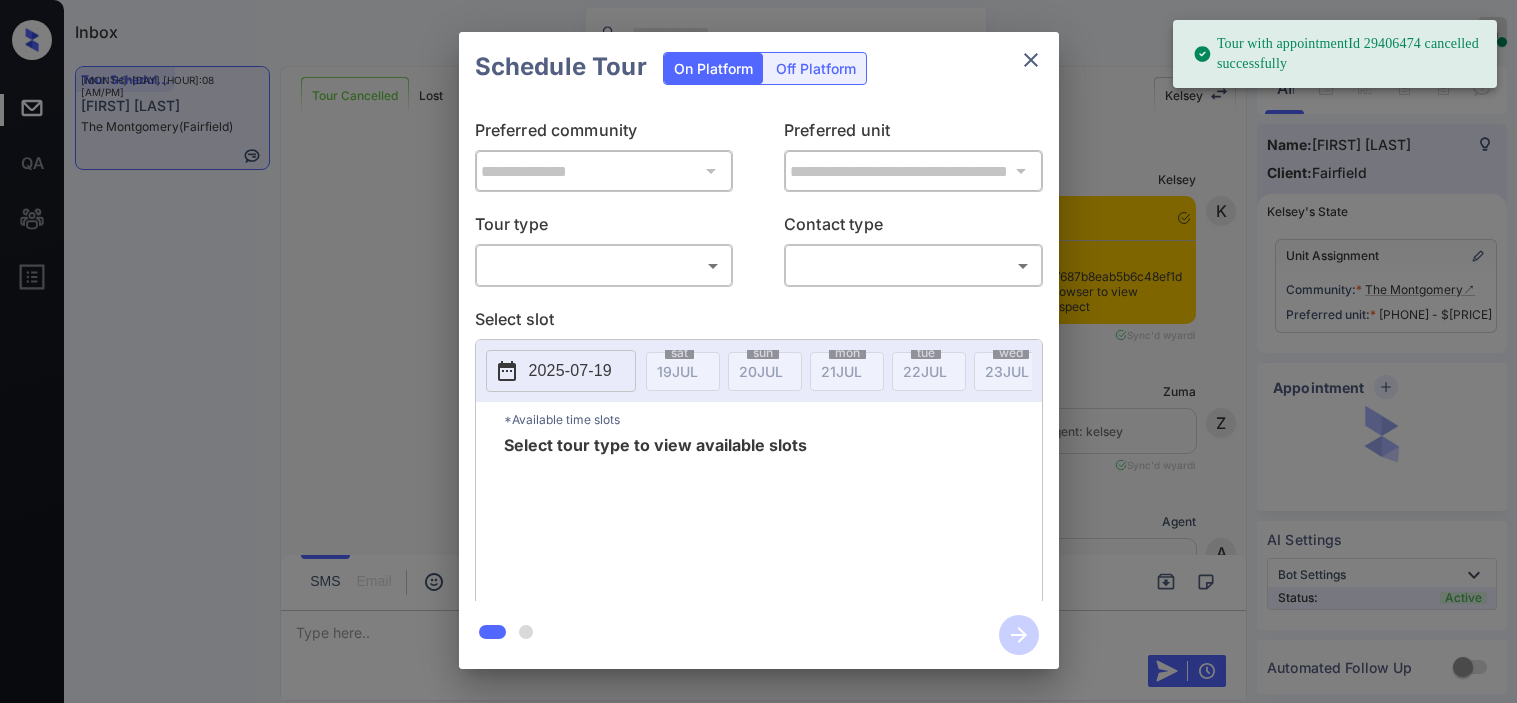 scroll, scrollTop: 0, scrollLeft: 0, axis: both 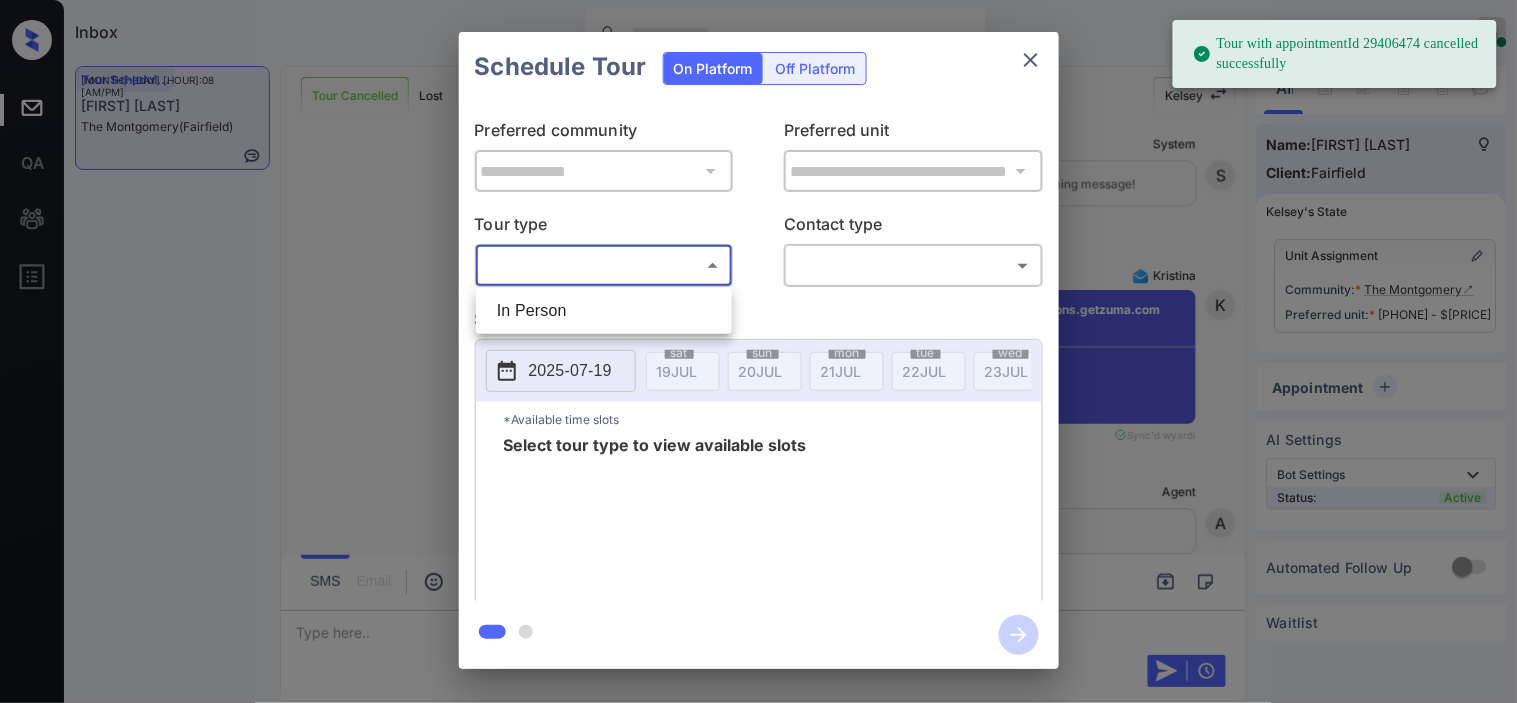 click on "In Person" at bounding box center (604, 311) 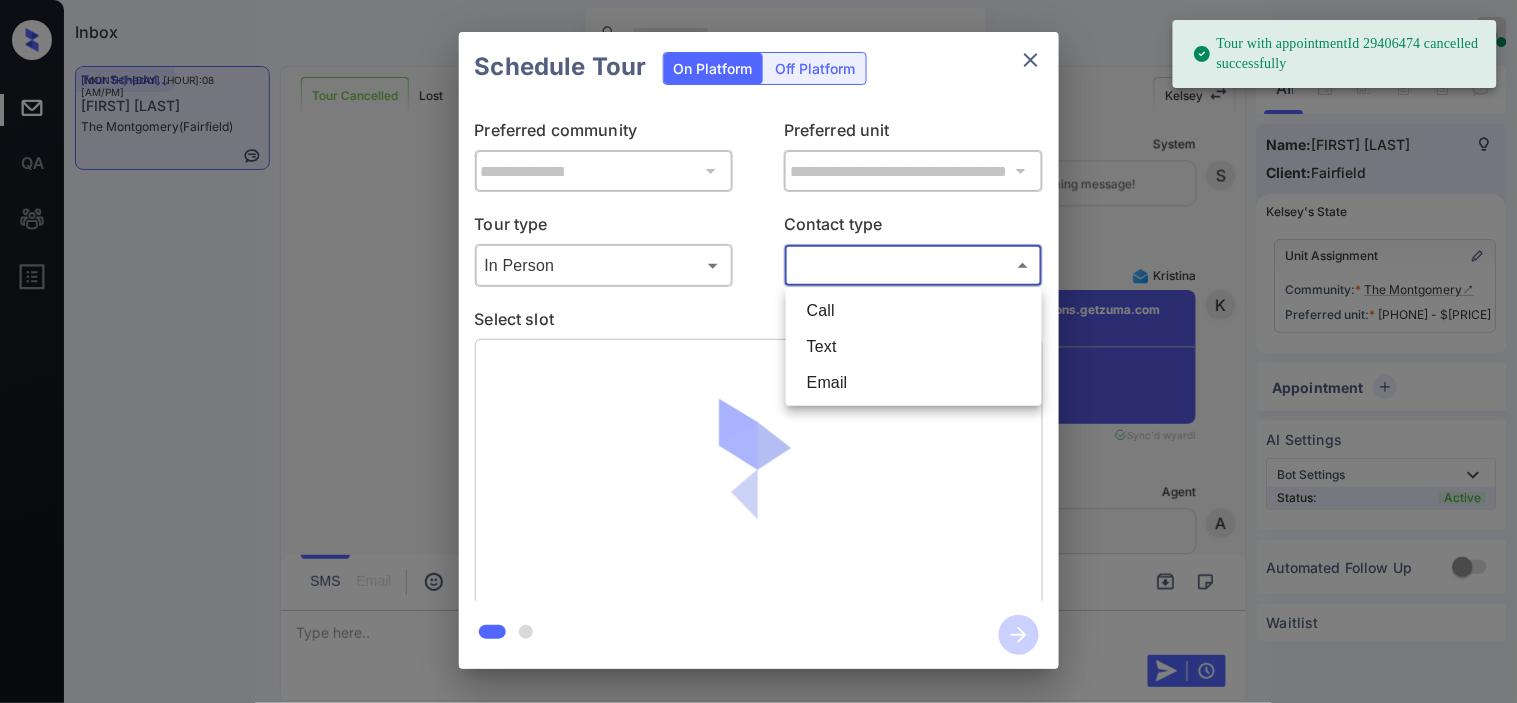 click on "Tour with appointmentId 29406474 cancelled successfully Inbox Kristine Capara Online Set yourself   offline Set yourself   on break Profile Switch to  dark  mode Sign out Tour Scheduled Jul-19 07:08 pm   Kimberly Bokin... The Montgomery  (Fairfield) Tour Cancelled Lost Lead Sentiment: Angry Upon sliding the acknowledgement:  Lead will move to lost stage. * ​ SMS and call option will be set to opt out. AFM will be turned off for the lead. Kelsey New Message Kelsey Notes Note: https://conversation.getzuma.com/687b8eab5b6c48ef1dd78fad - Paste this link into your browser to view Kelsey’s conversation with the prospect Jul 19, 2025 05:25 am  Sync'd w  yardi K New Message Zuma Lead transferred to leasing agent: kelsey Jul 19, 2025 05:25 am  Sync'd w  yardi Z New Message Agent Lead created via leadPoller in Inbound stage. Jul 19, 2025 05:25 am A New Message Agent AFM Request sent to Kelsey. Jul 19, 2025 05:25 am A New Message Kelsey From:   fairfield-montgomery@communications.getzuma.com To:   kbokini@gmail.com" at bounding box center (758, 351) 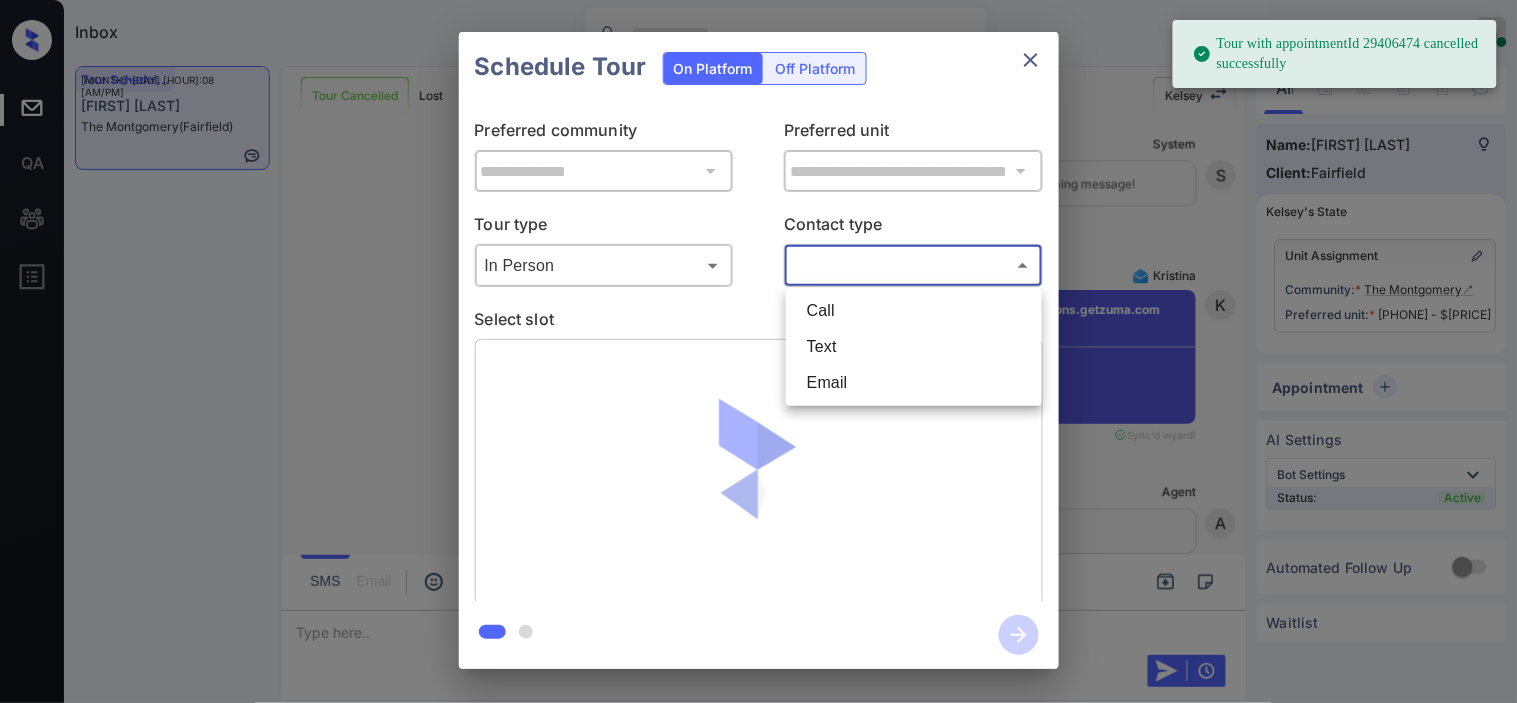 click on "Text" at bounding box center (914, 347) 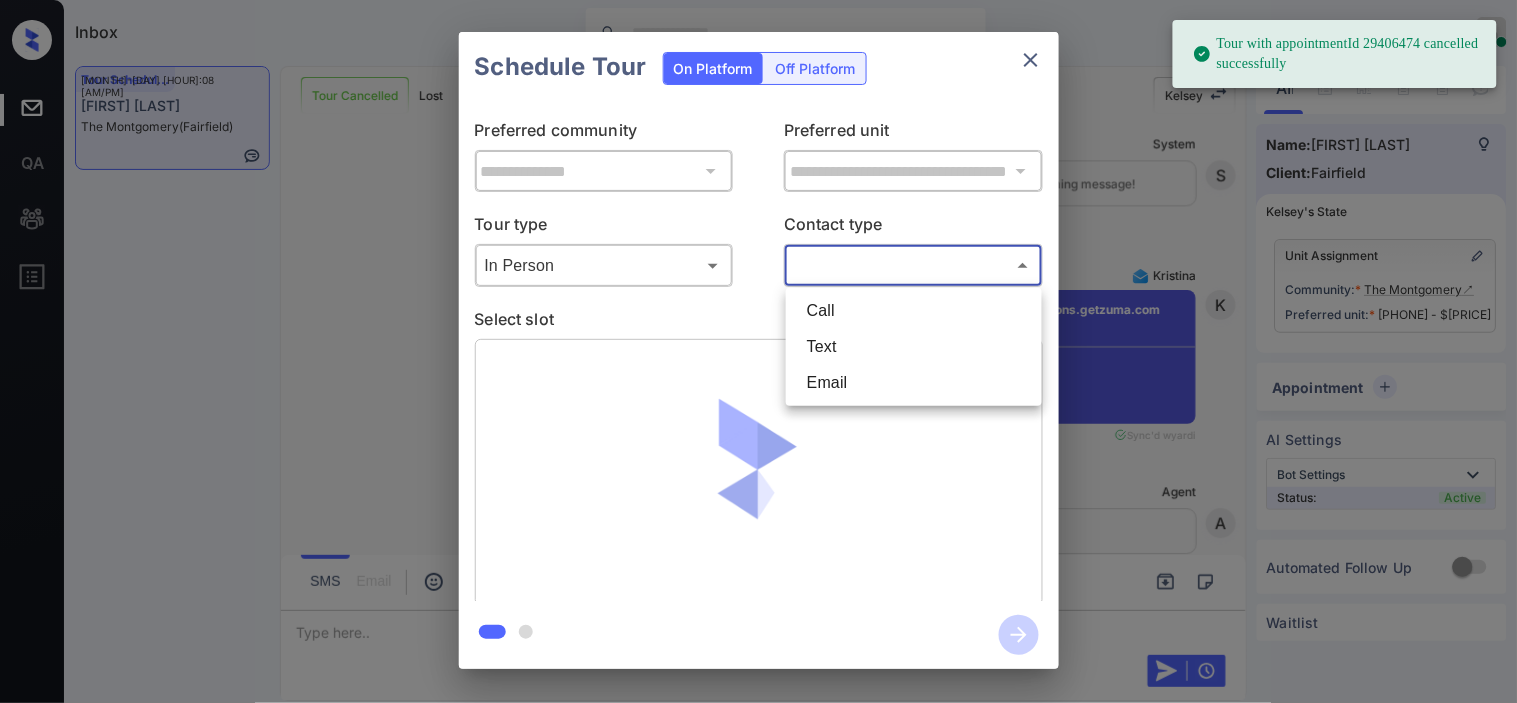 type on "****" 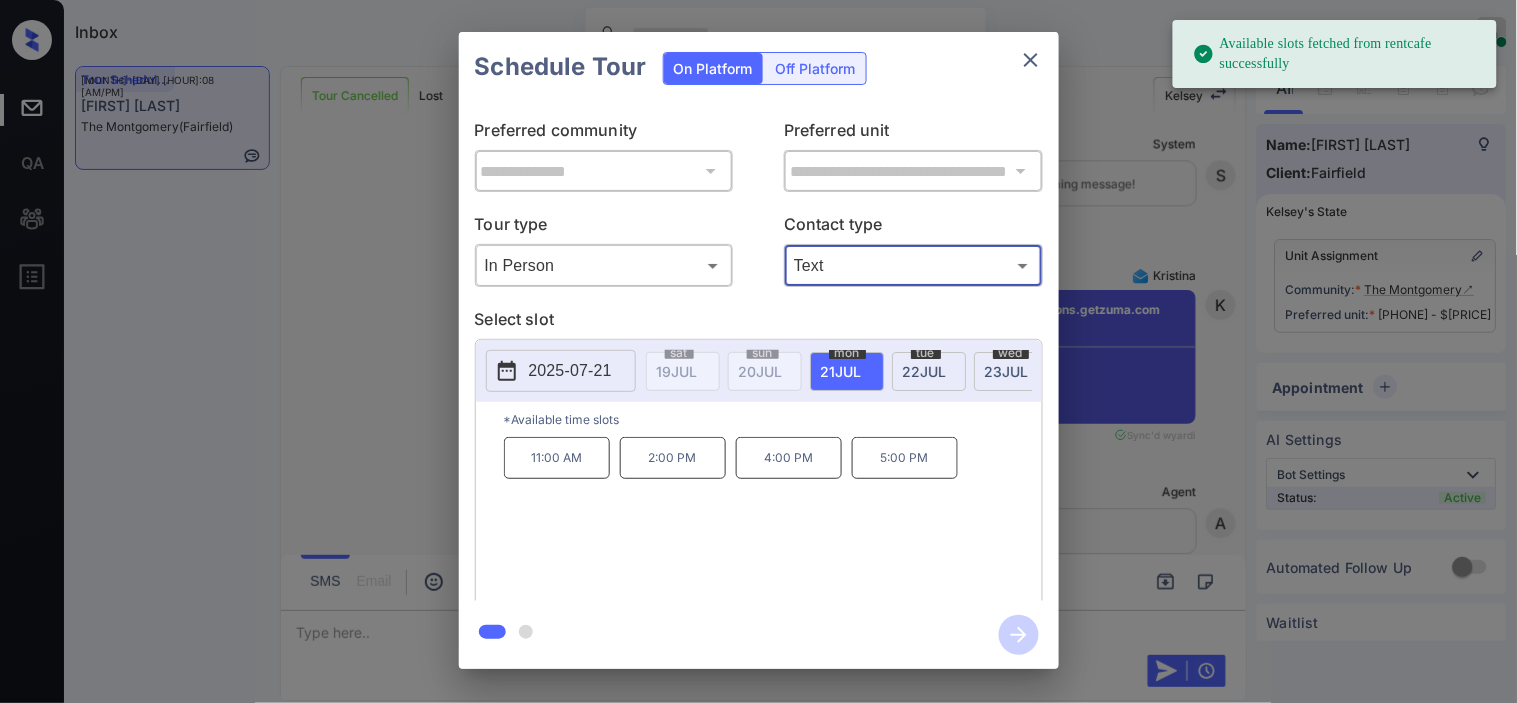 click 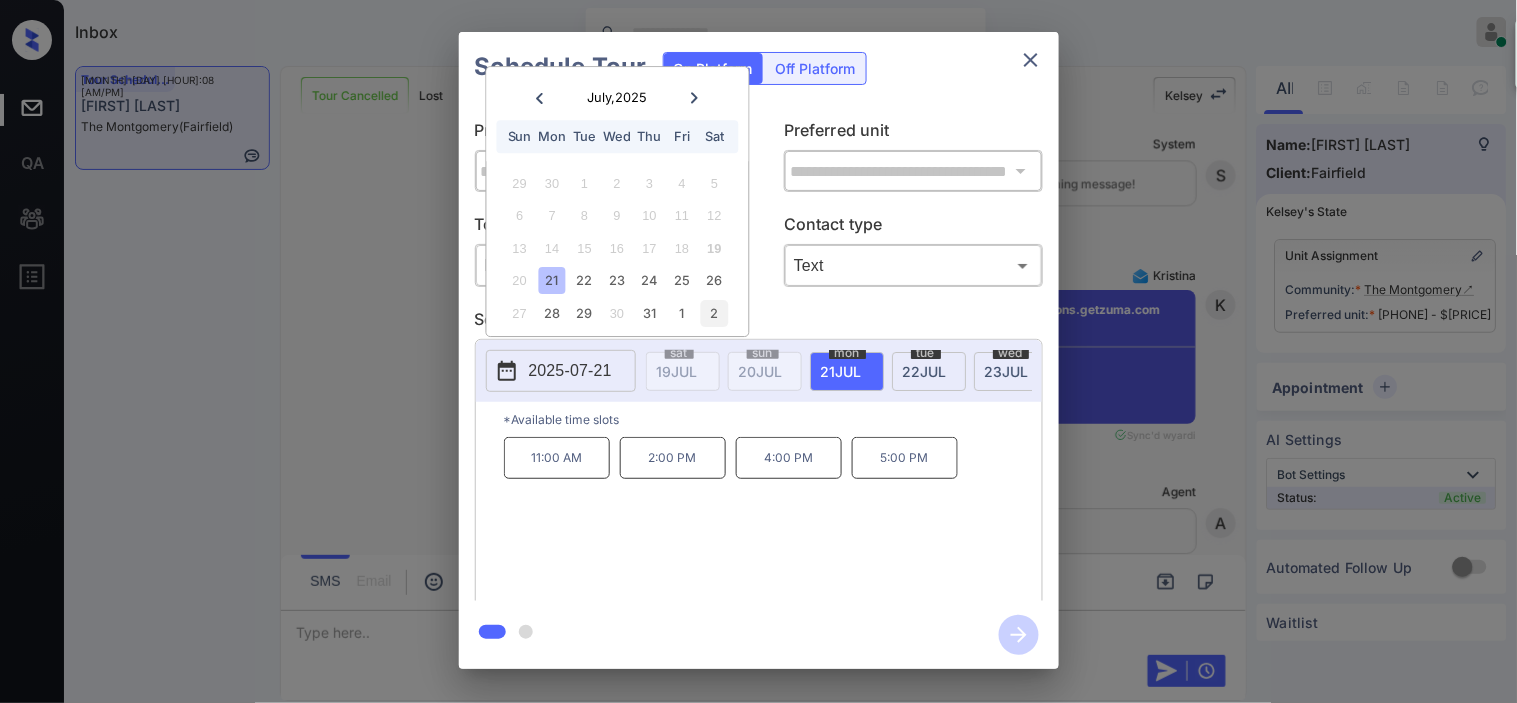click on "2" at bounding box center [714, 313] 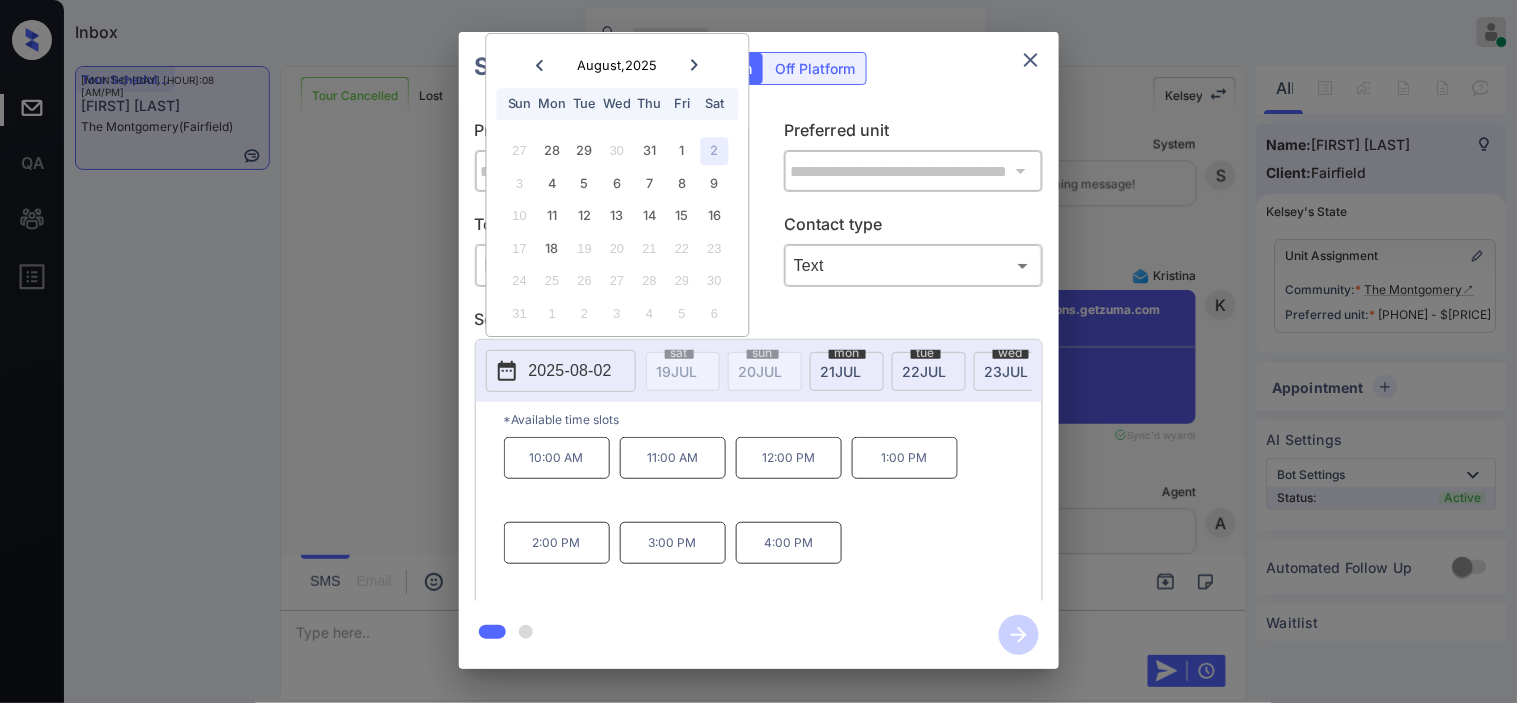 click on "**********" at bounding box center (758, 350) 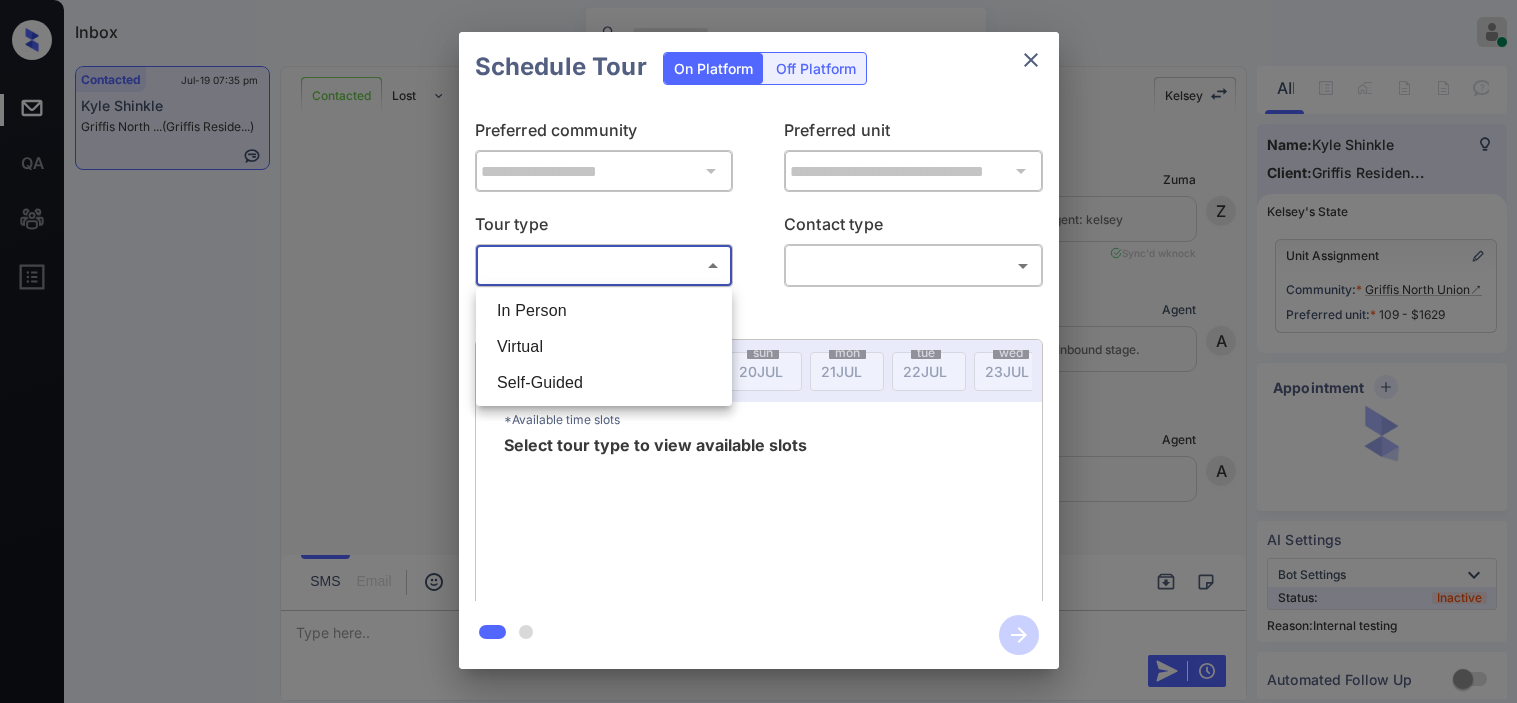 scroll, scrollTop: 0, scrollLeft: 0, axis: both 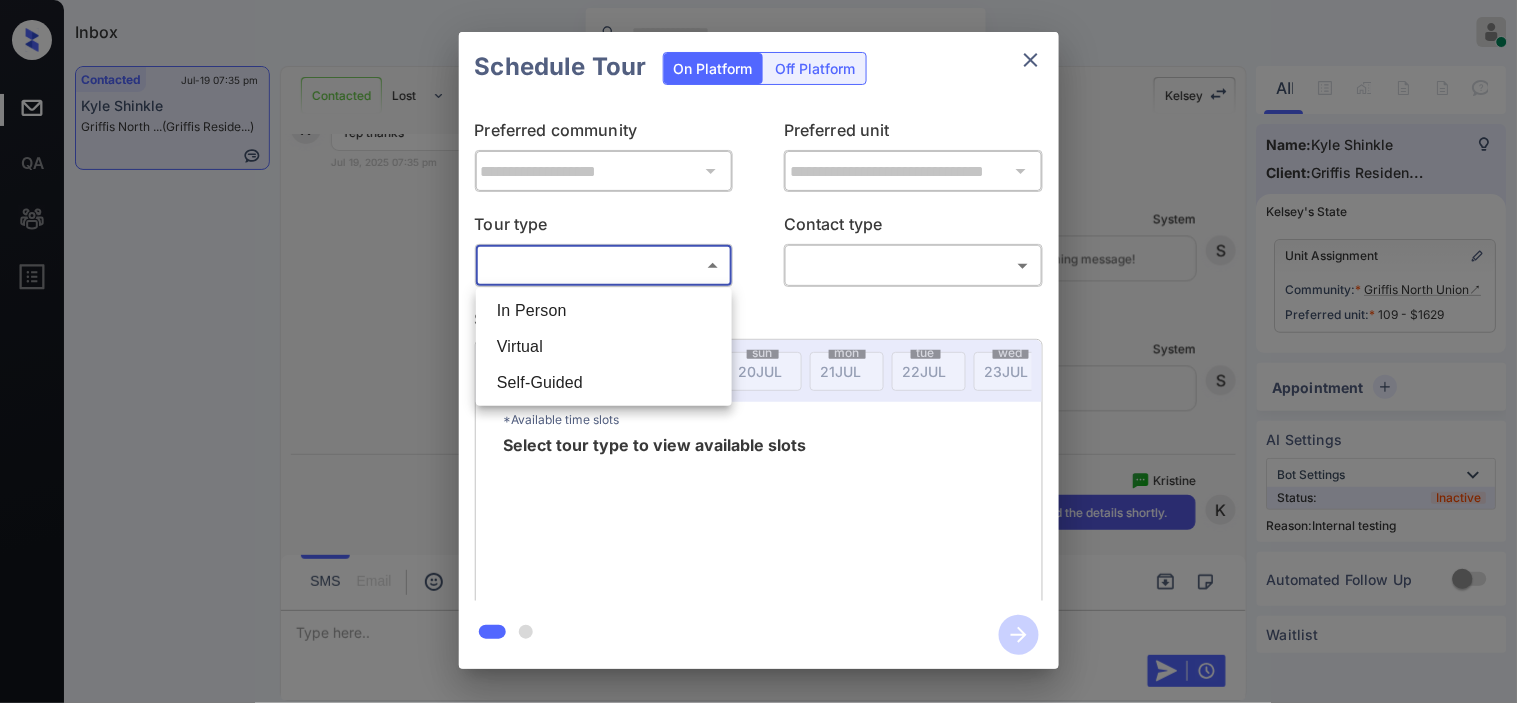 click on "In Person" at bounding box center [604, 311] 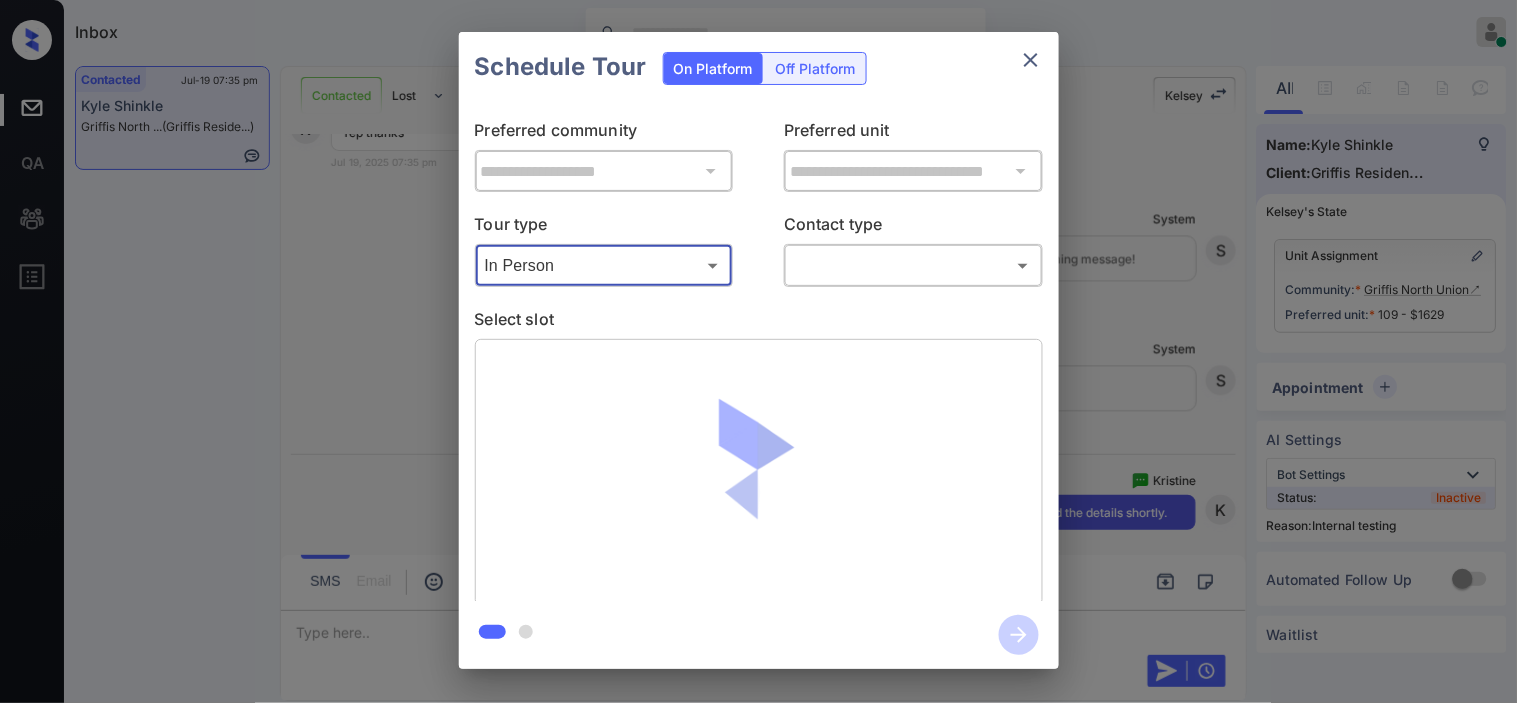 click on "Inbox [FIRST] [LAST] Online Set yourself   offline Set yourself   on break Profile Switch to  dark  mode Sign out Contacted Jul-19 07:35 pm   [FIRST] [LAST] ... (... Reside...) Contacted Lost Lead Sentiment: Angry Upon sliding the acknowledgement:  Lead will move to lost stage. * ​ SMS and call option will be set to opt out. AFM will be turned off for the lead. [FIRST] New Message Zuma Lead transferred to leasing agent: [FIRST] Jul 19, 2025 06:08 pm  Sync'd w  knock Z New Message Agent Lead created via webhook in Inbound stage. Jul 19, 2025 06:08 pm A New Message Agent AFM Request sent to [FIRST]. Jul 19, 2025 06:08 pm A New Message Agent Notes Note: Structured Note:
Move In Date: 2025-08-01
Jul 19, 2025 06:08 pm A New Message [FIRST] Hi [FIRST], this is [FIRST] reaching out because I saw you submitted an inquiry for Griffis North Union. Would you like to schedule a tour or know any additional information? Also, please confirm that this is the best method to contact you. Jul 19, 2025 06:08 pm" at bounding box center [758, 351] 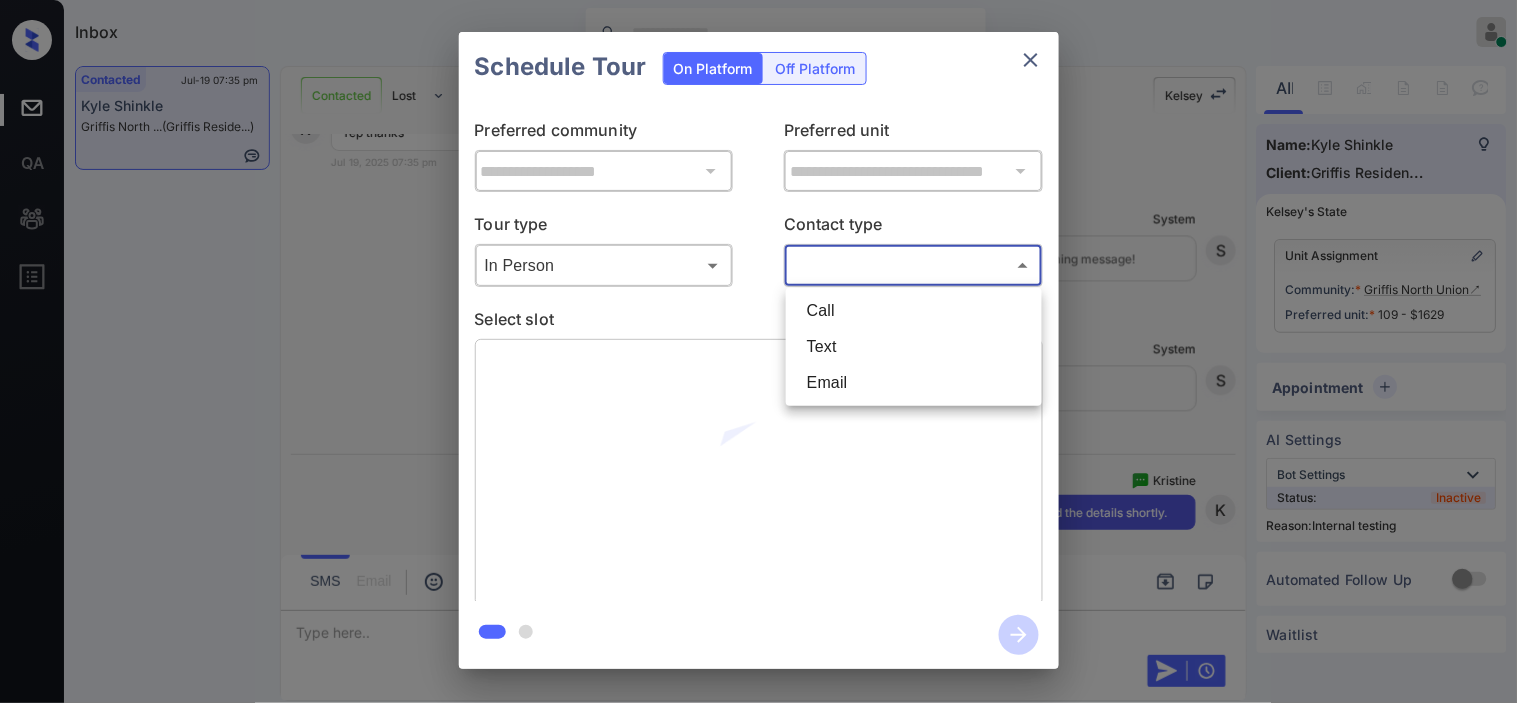 click on "Text" at bounding box center (914, 347) 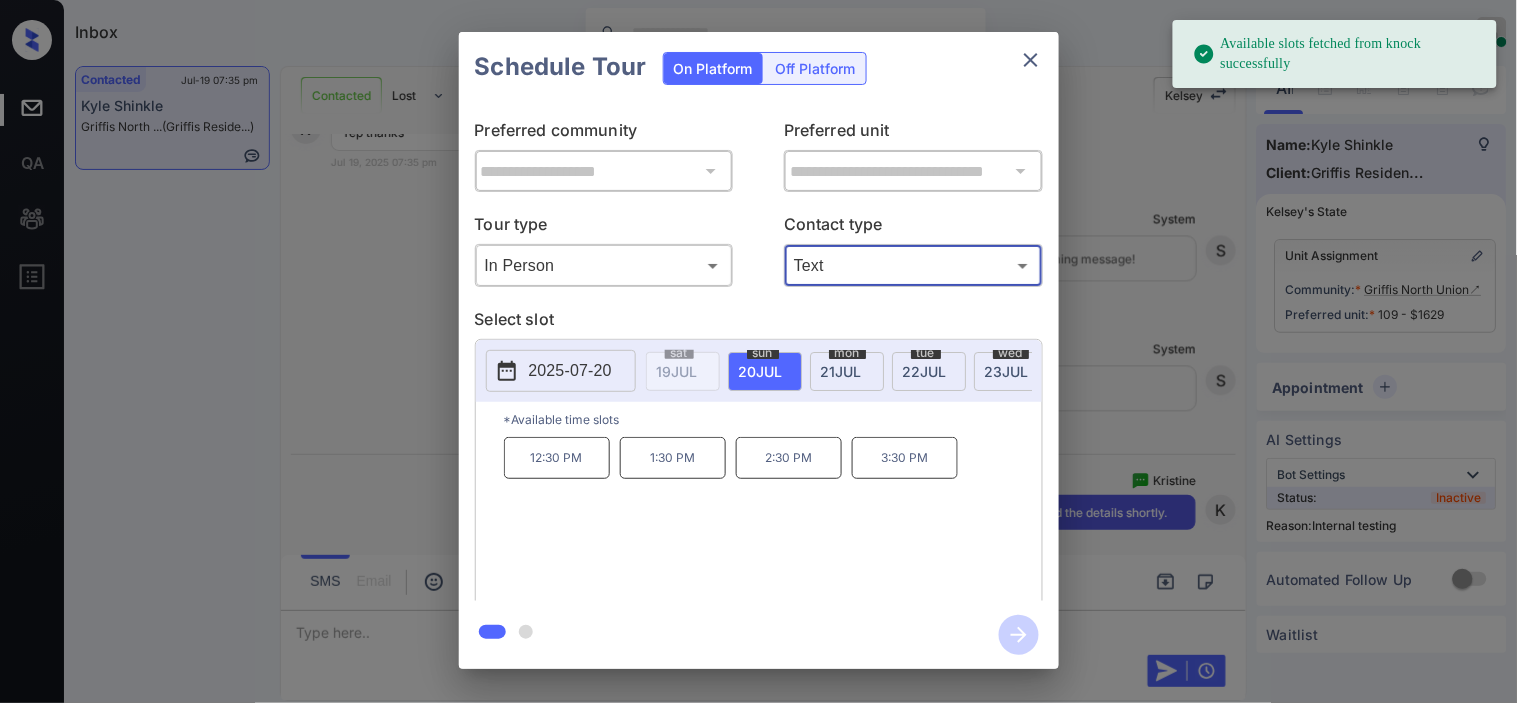 click on "2025-07-20" at bounding box center [561, 371] 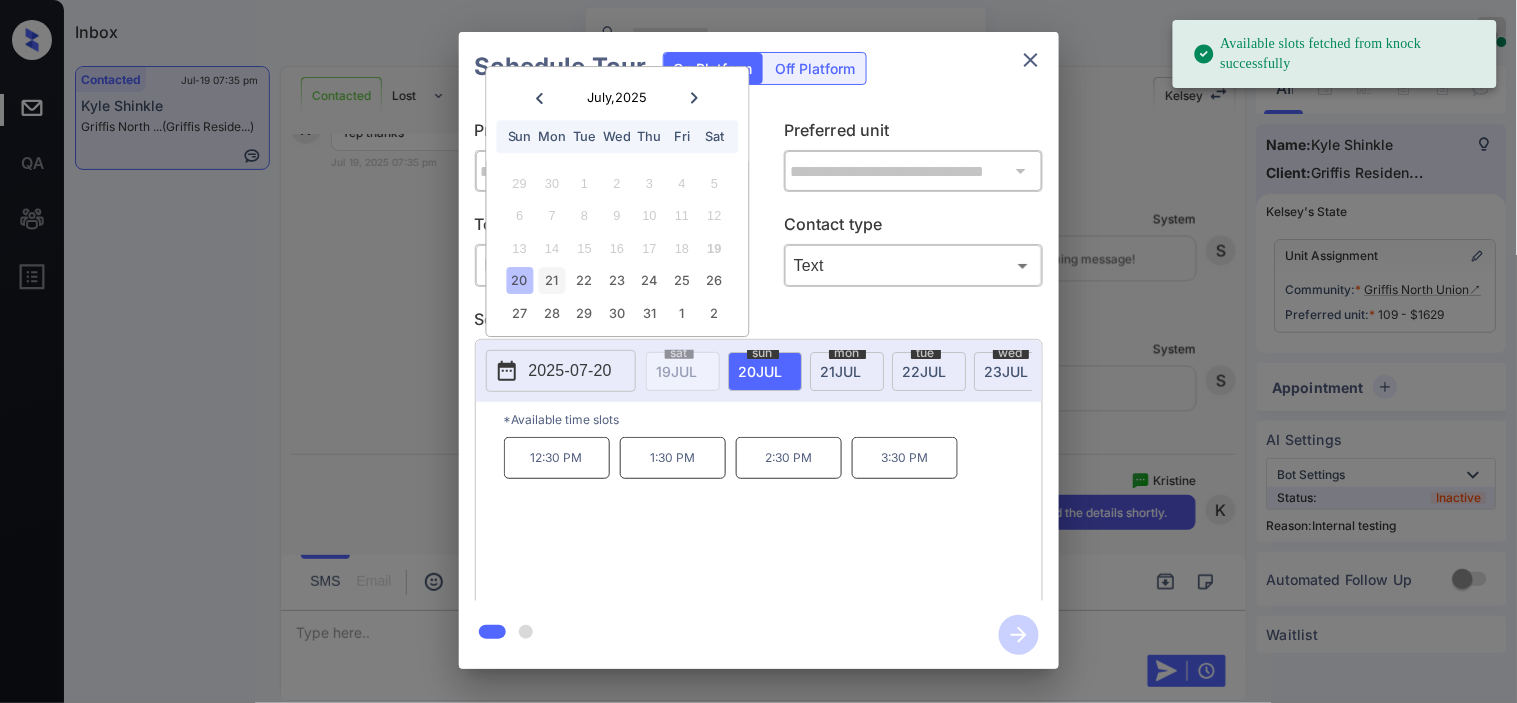 click on "21" at bounding box center [552, 281] 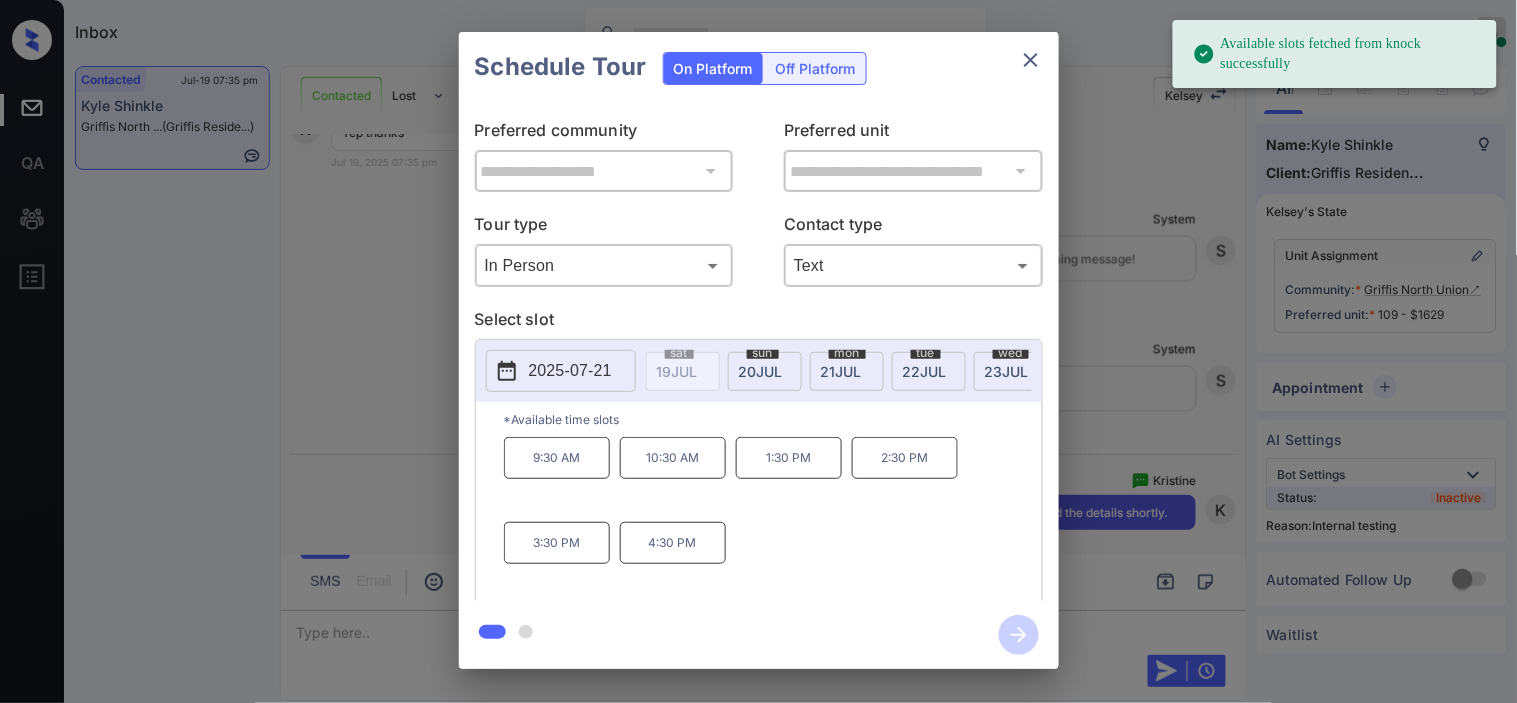 click on "4:30 PM" at bounding box center [673, 543] 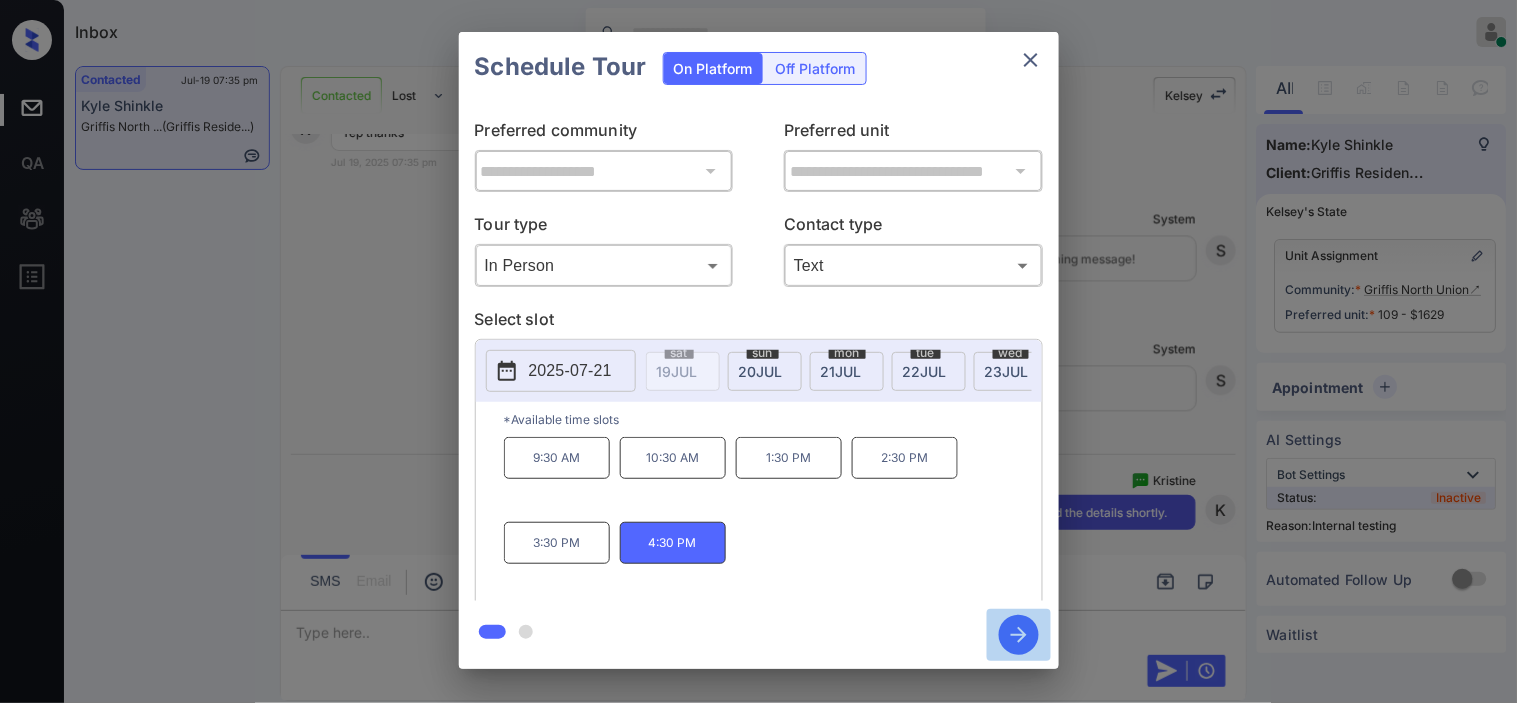 click 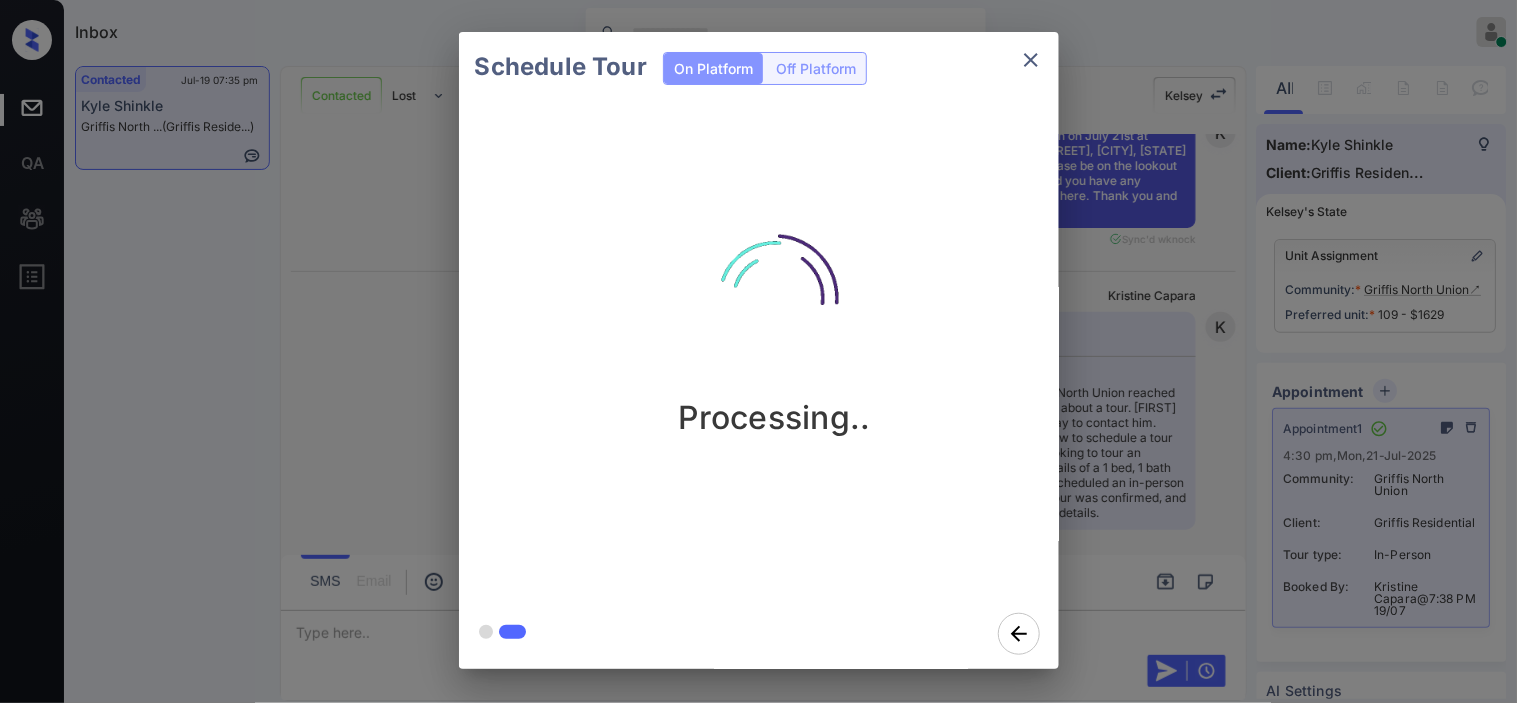 scroll, scrollTop: 7833, scrollLeft: 0, axis: vertical 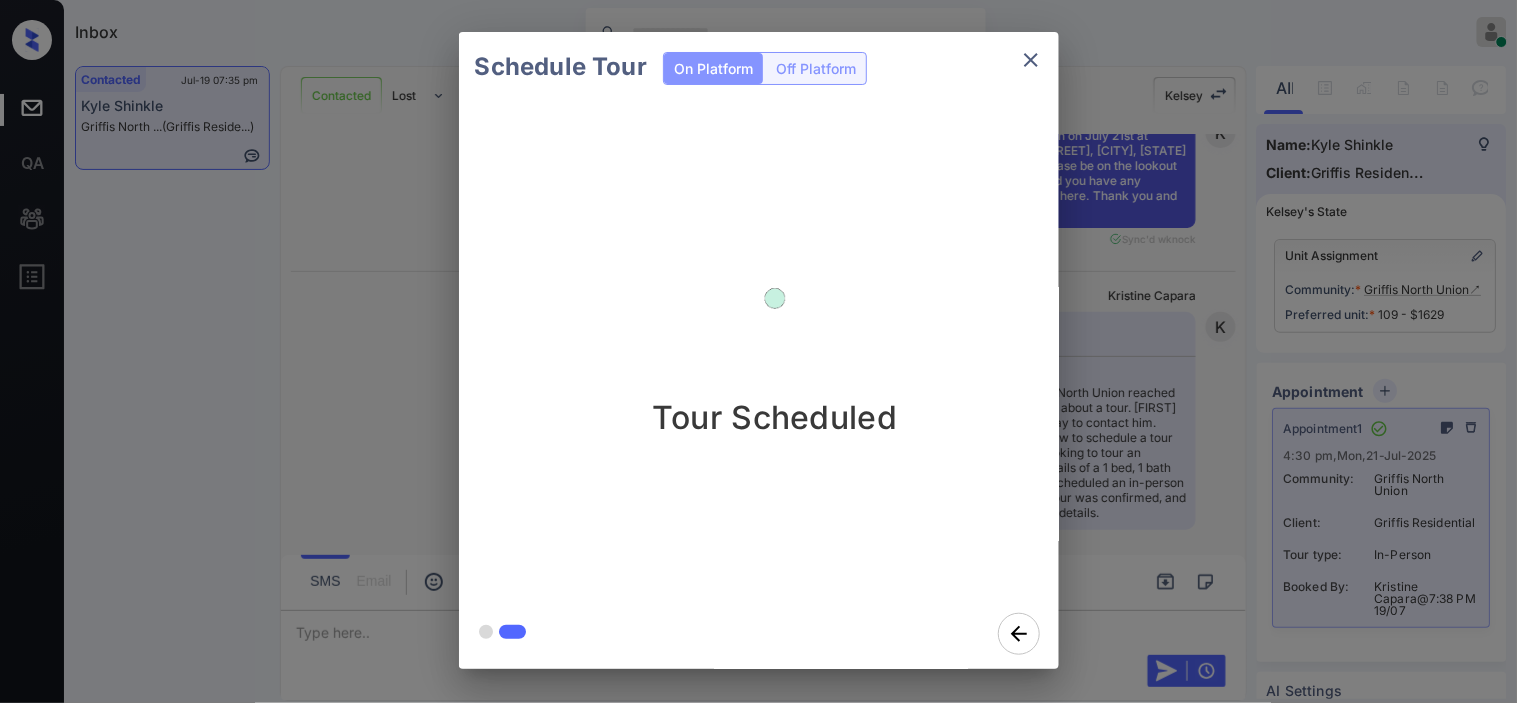 click on "Schedule Tour On Platform Off Platform Tour Scheduled" at bounding box center [758, 350] 